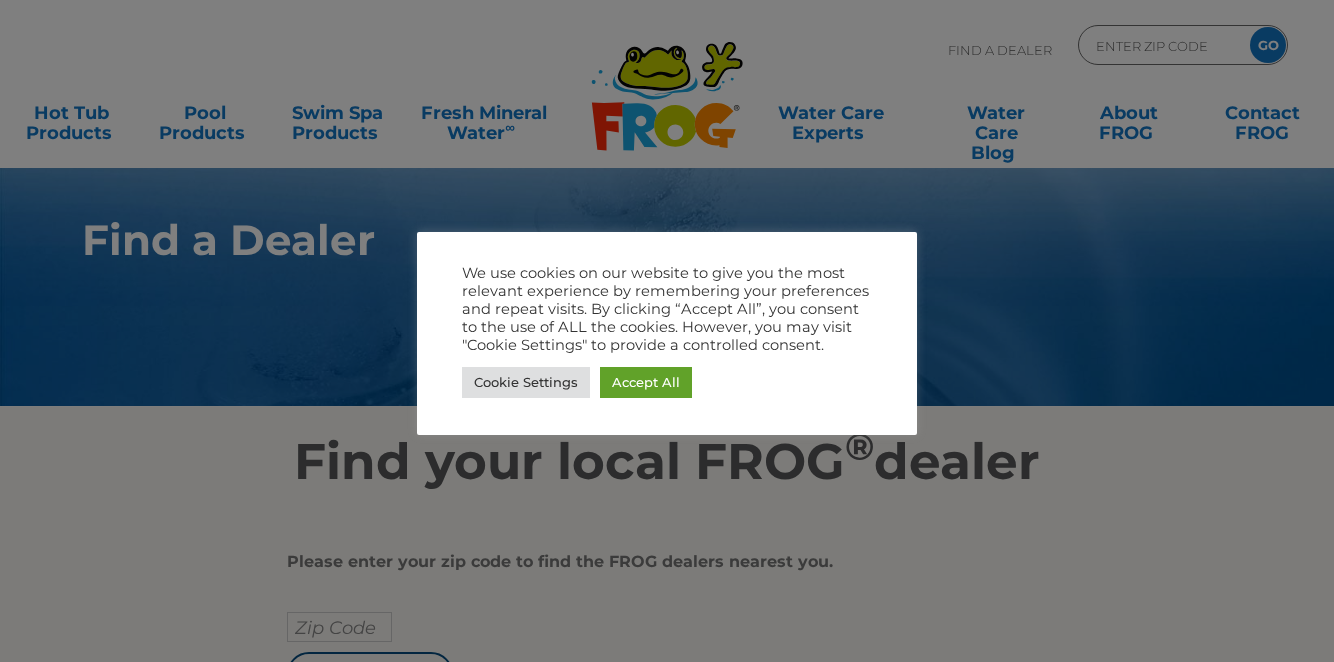 scroll, scrollTop: 0, scrollLeft: 0, axis: both 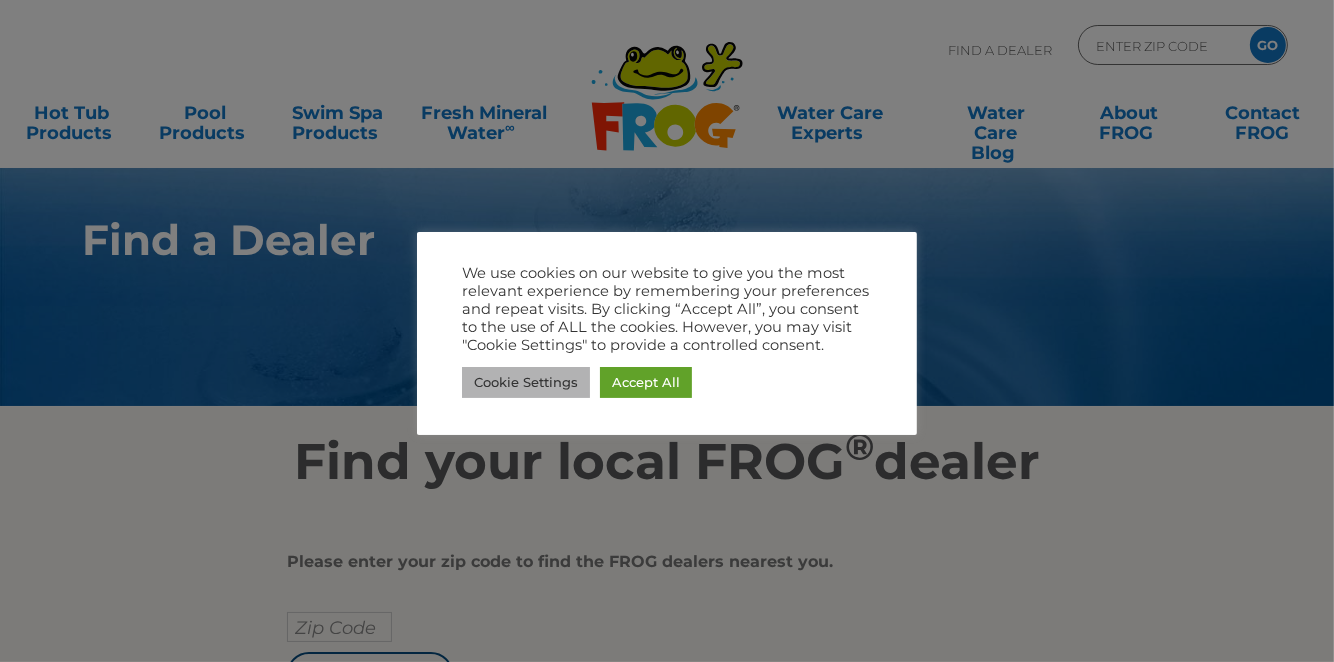 click on "Cookie Settings" at bounding box center [526, 382] 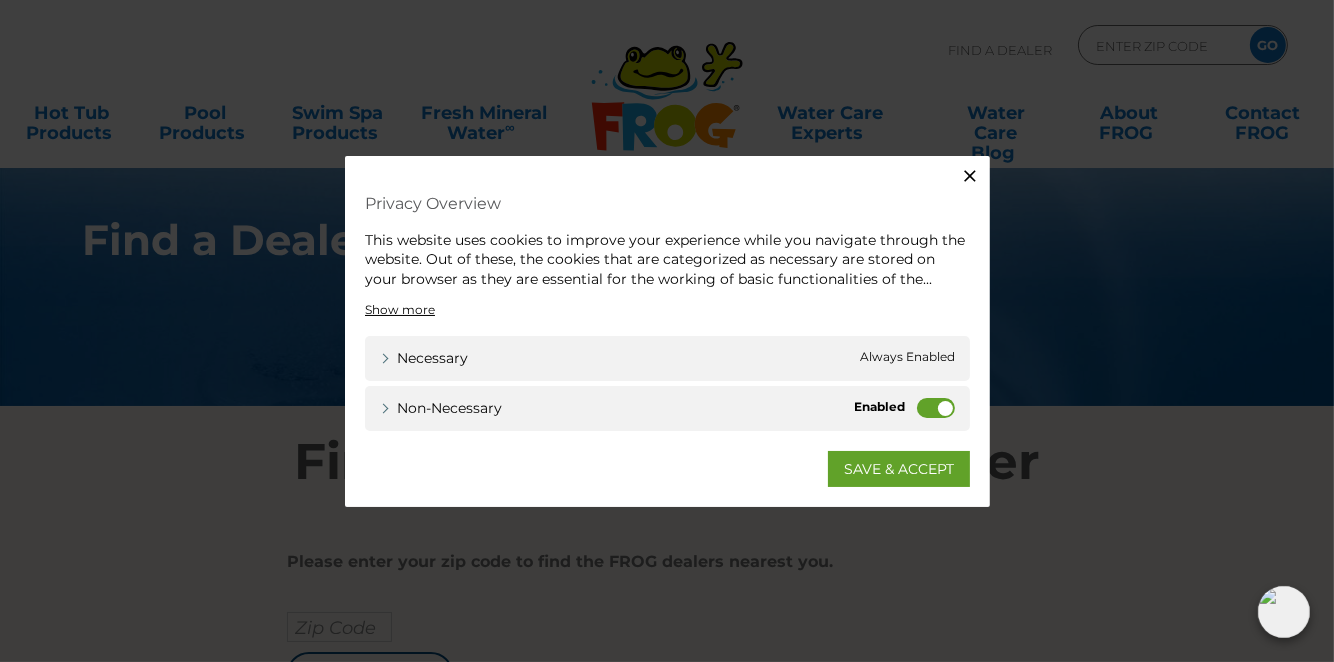 click on "Non-necessary" at bounding box center [936, 408] 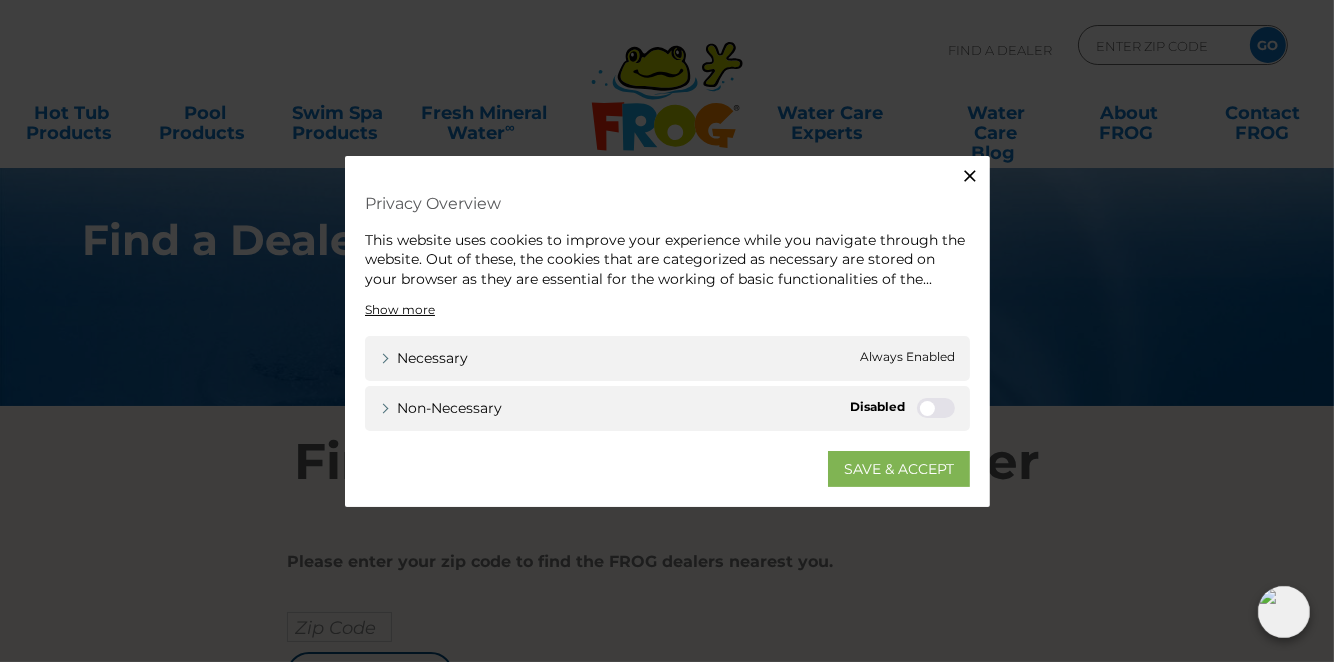 click on "SAVE & ACCEPT" at bounding box center [899, 469] 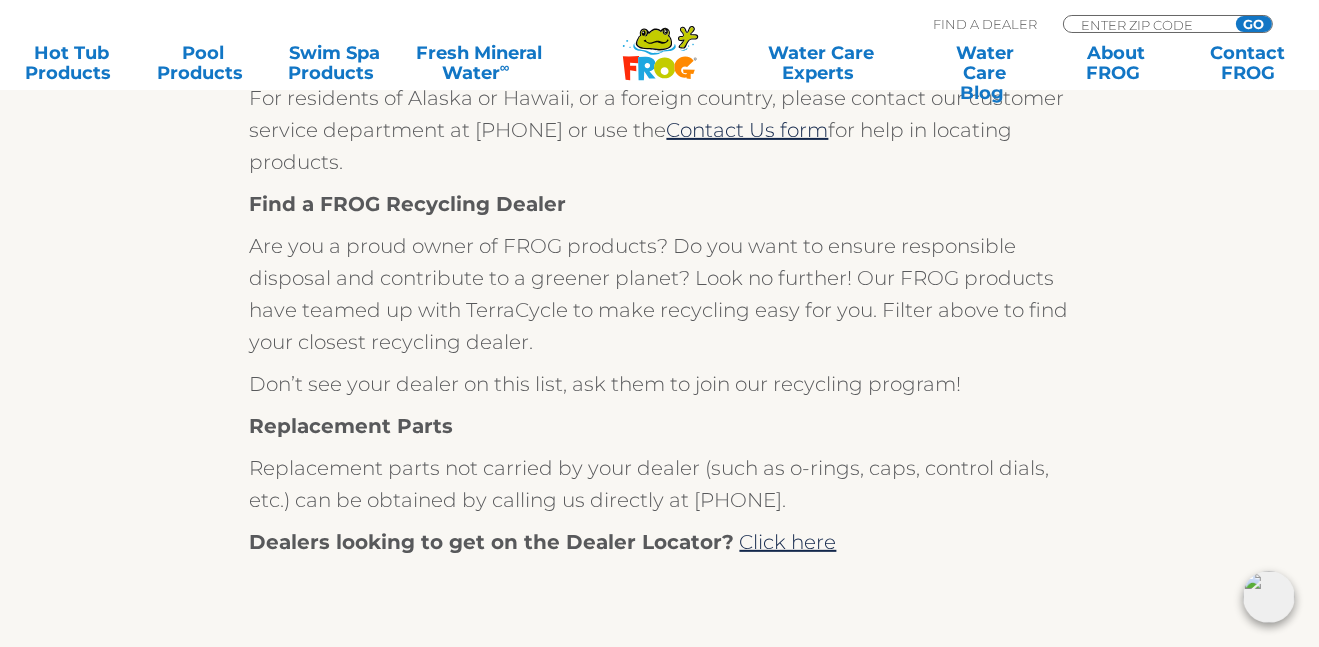 scroll, scrollTop: 606, scrollLeft: 0, axis: vertical 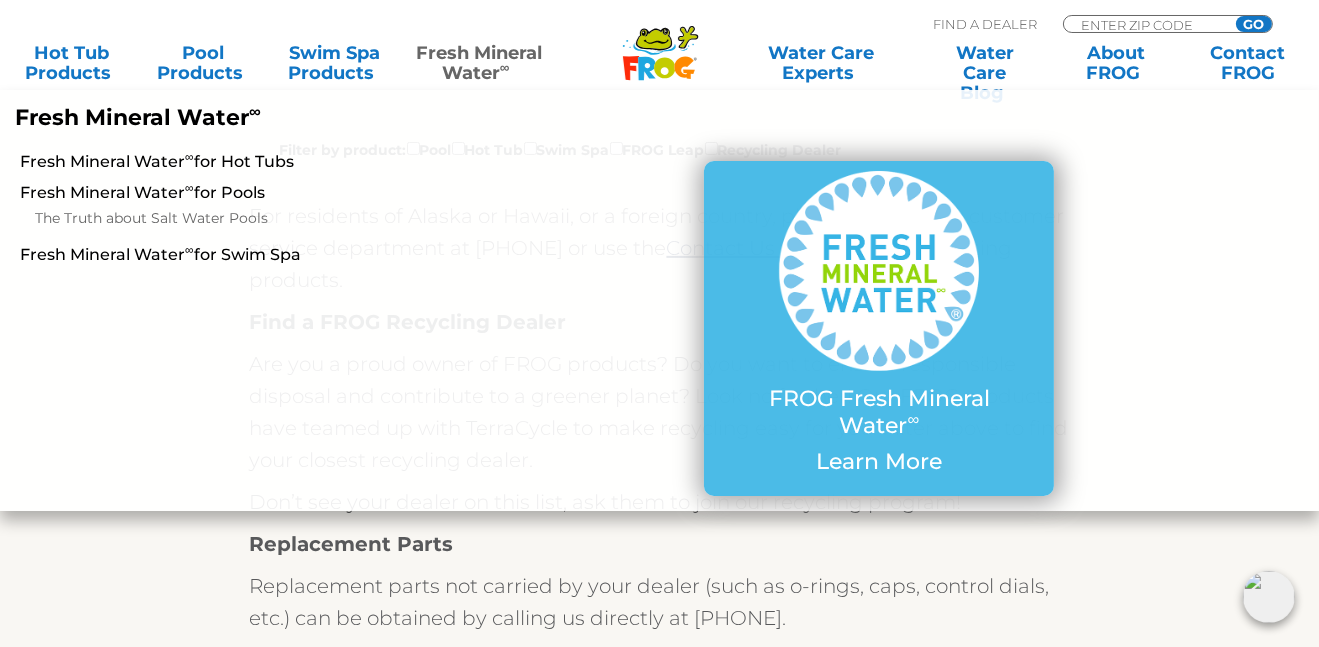 click on "Fresh Mineral  Water ∞" at bounding box center [479, 63] 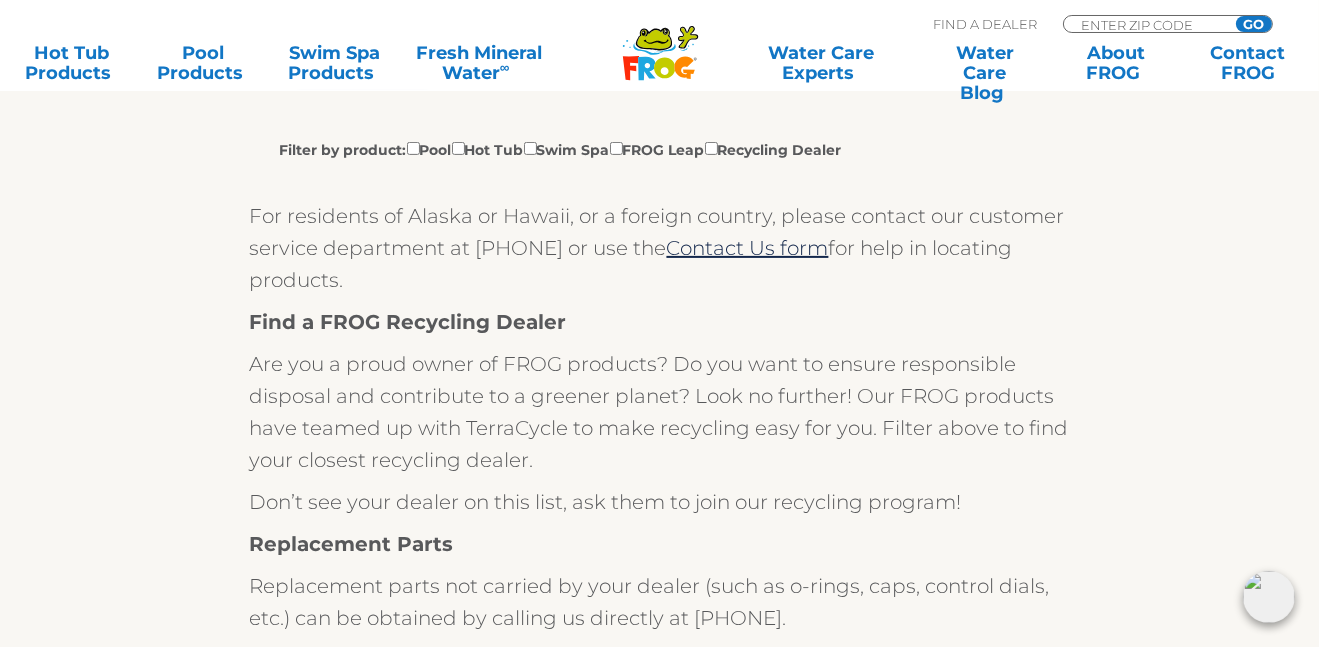 click 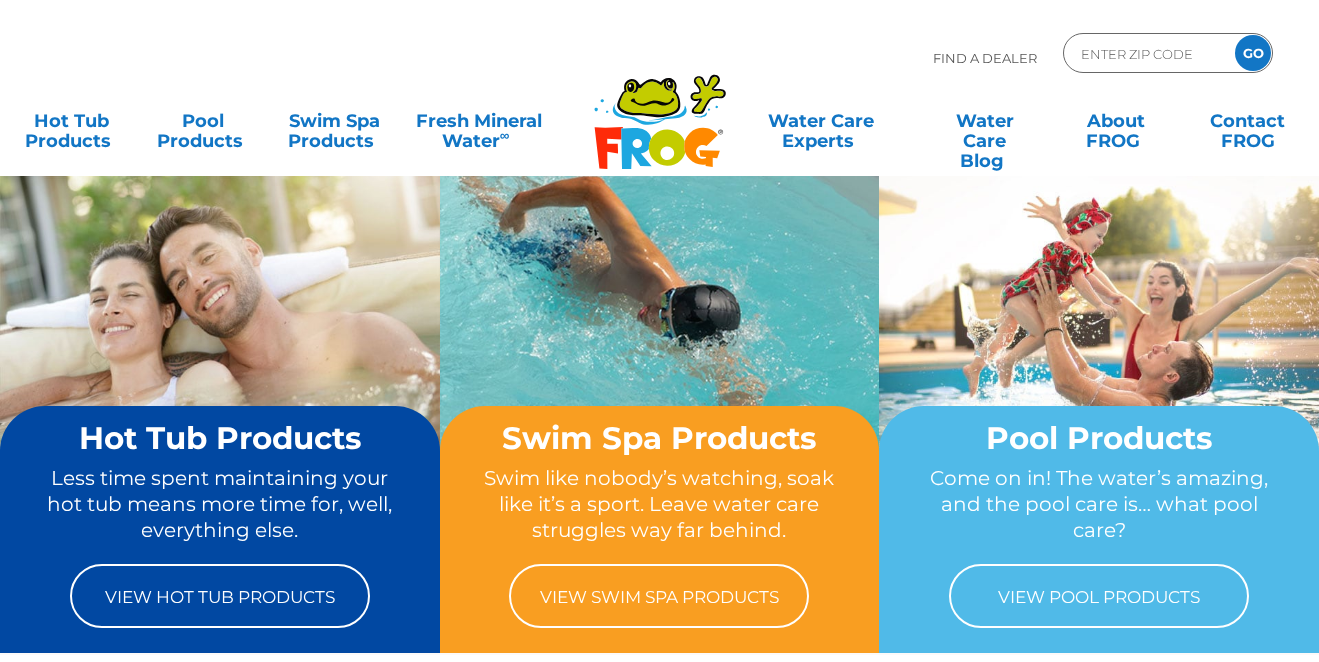 scroll, scrollTop: 0, scrollLeft: 0, axis: both 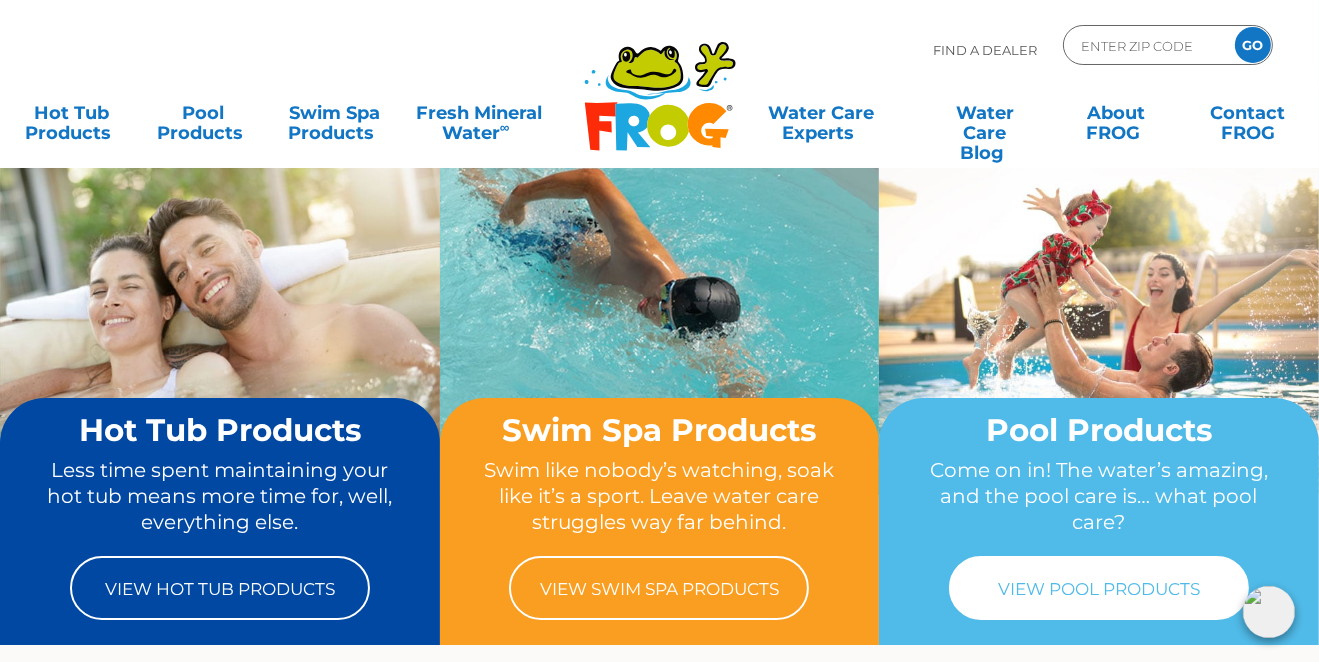 click on "View Pool Products" at bounding box center (1099, 588) 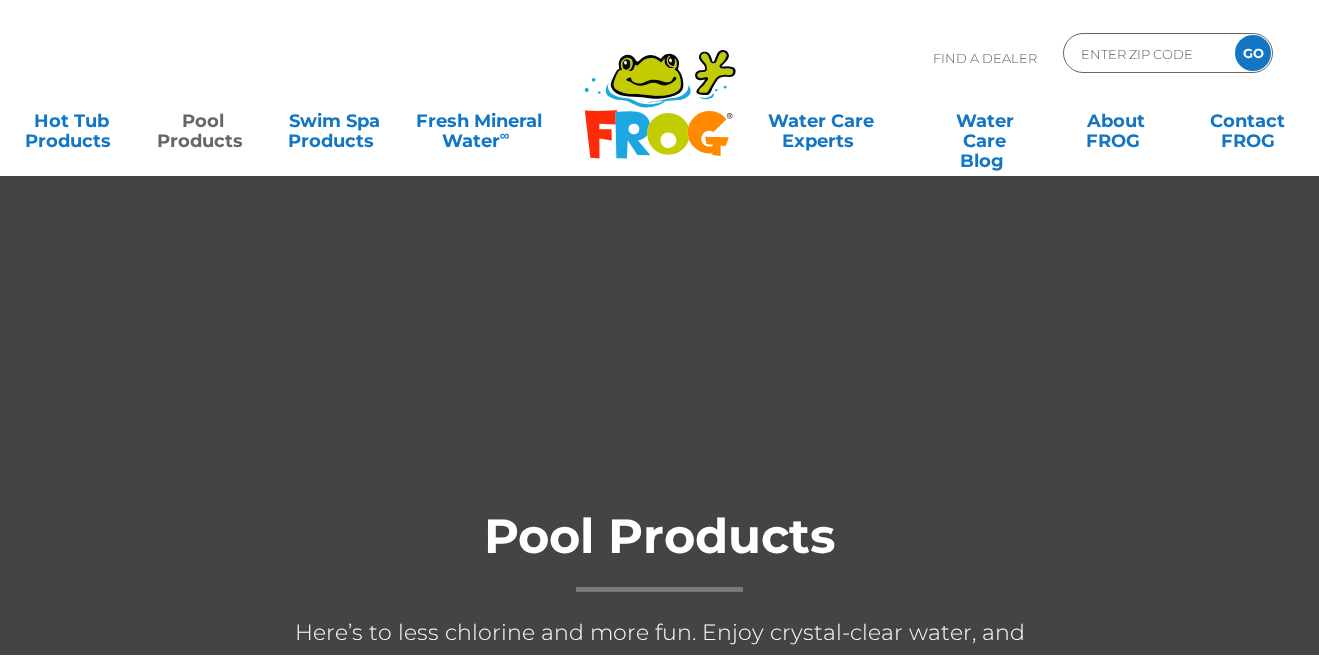 scroll, scrollTop: 0, scrollLeft: 0, axis: both 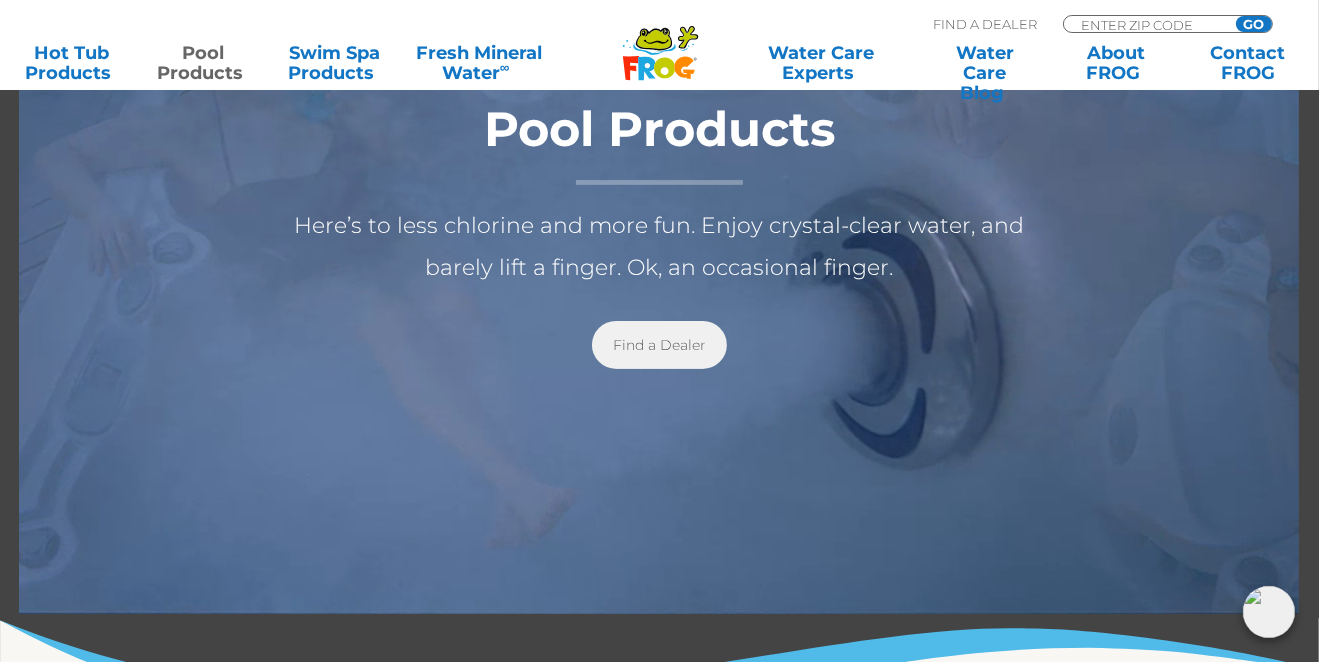 click on "Find a Dealer" at bounding box center (659, 345) 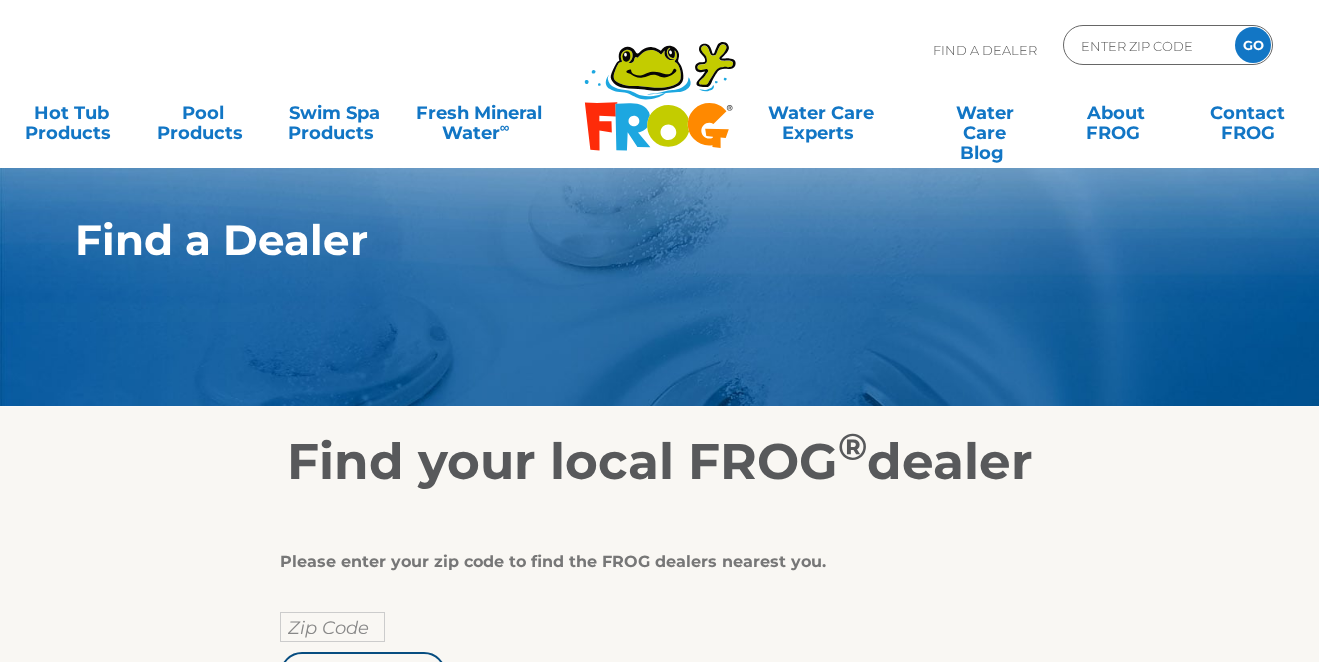 scroll, scrollTop: 249, scrollLeft: 0, axis: vertical 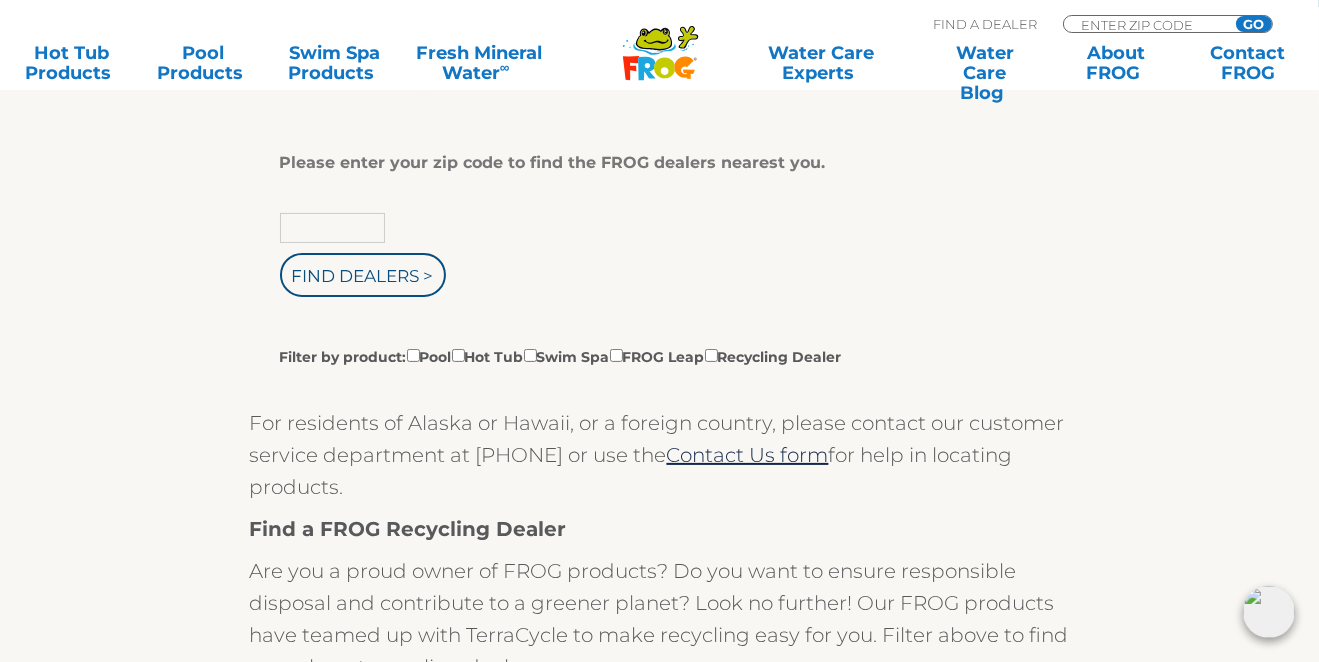 click at bounding box center [332, 228] 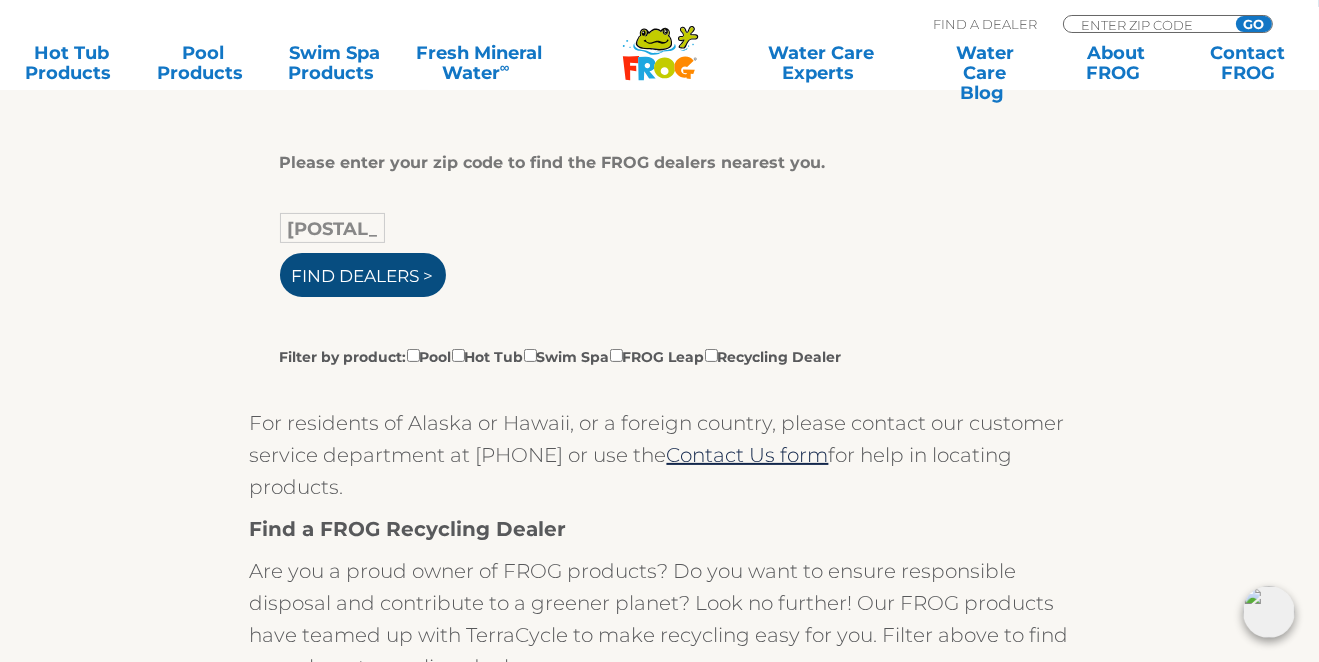type on "07735" 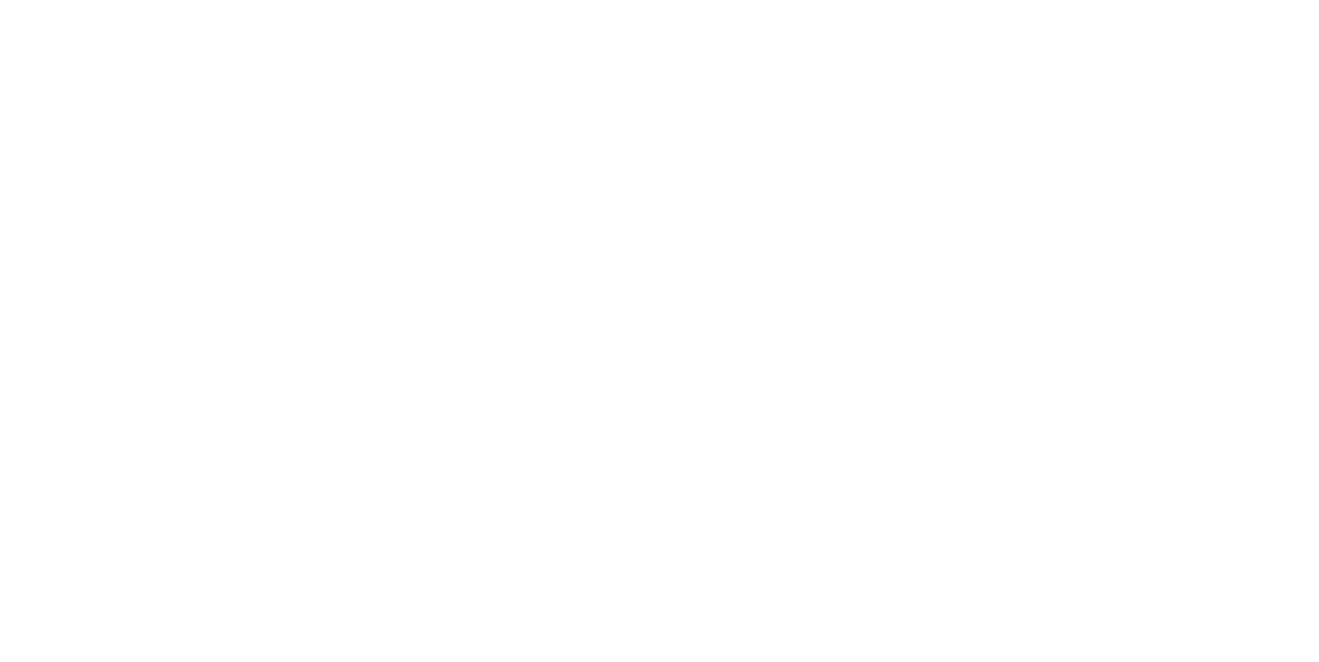 click at bounding box center (0, 0) 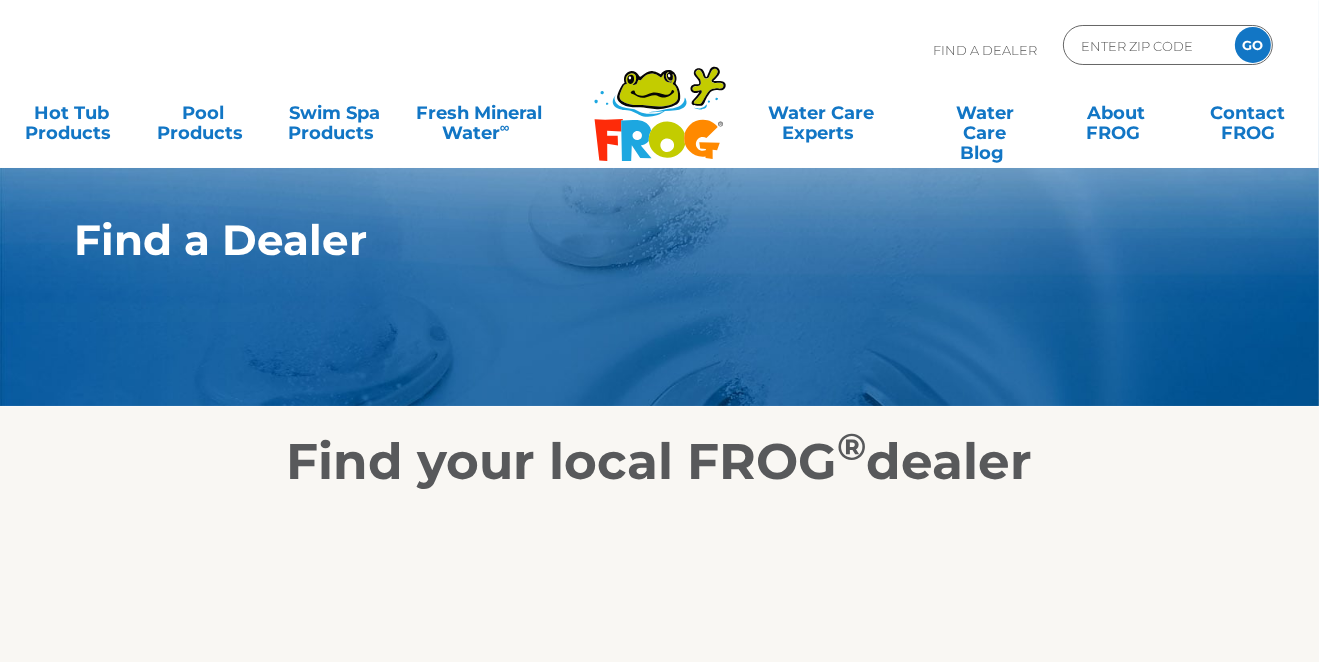 scroll, scrollTop: 0, scrollLeft: 0, axis: both 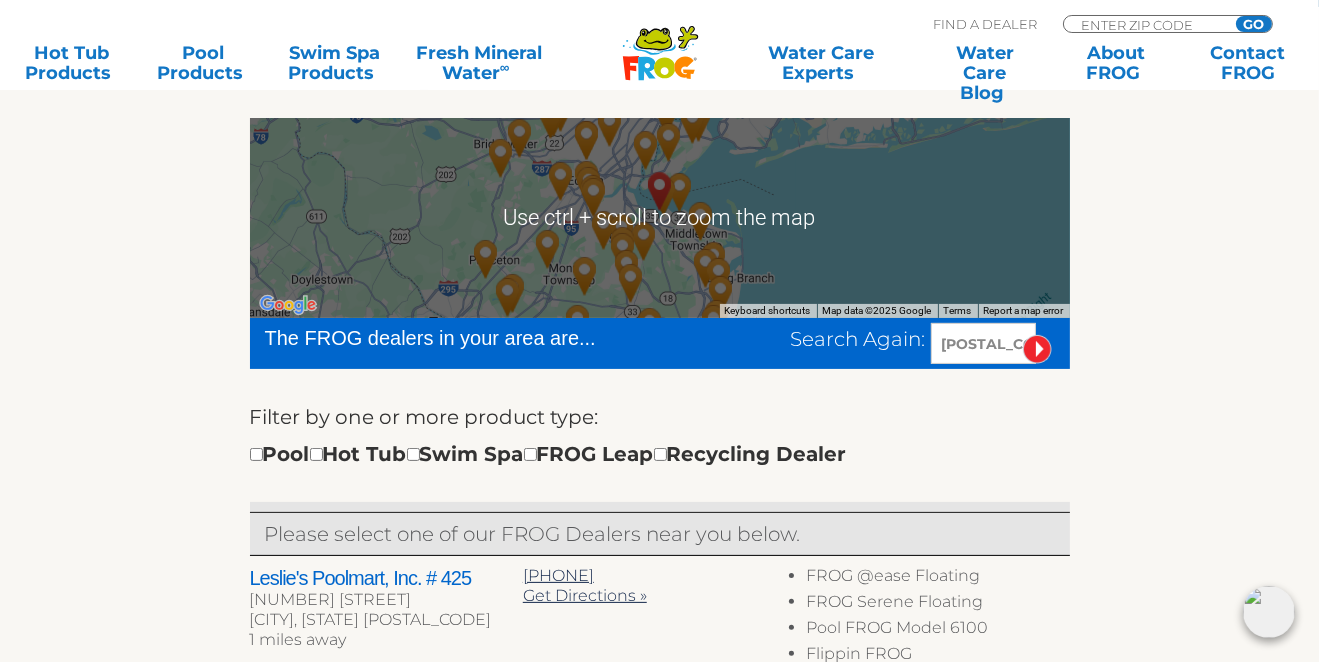 click at bounding box center (623, 246) 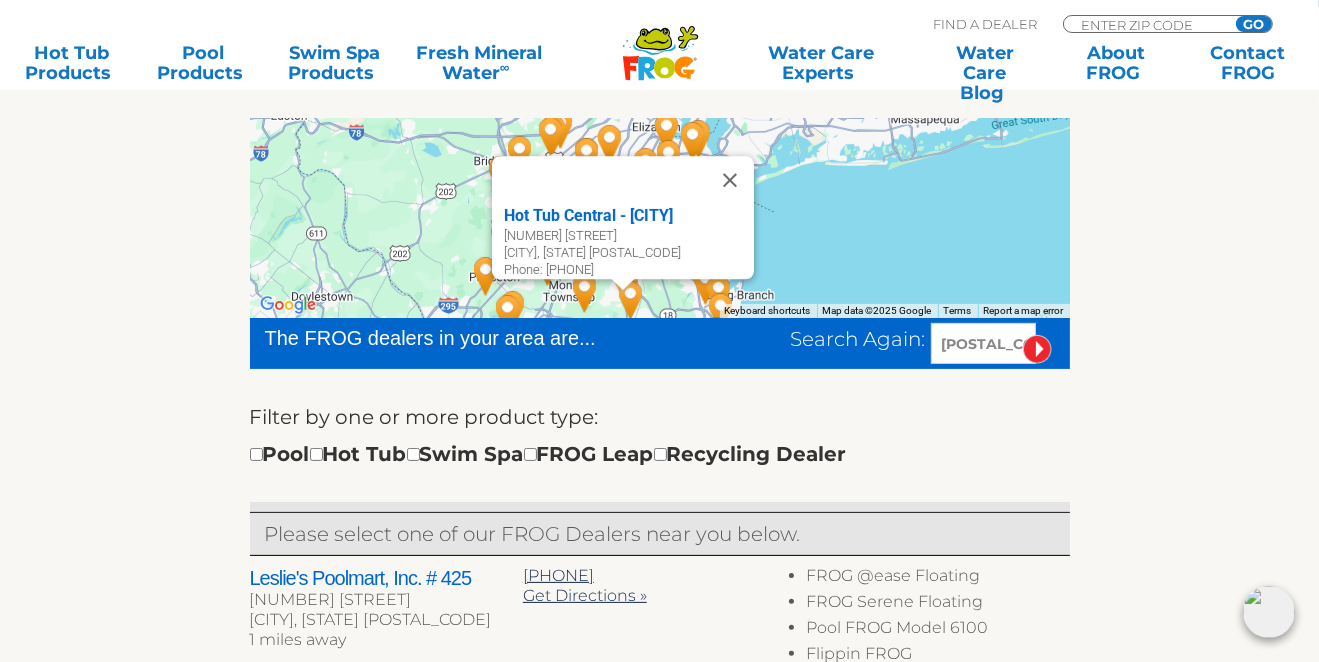 click on "Hot Tub Central - Manalapan 520 US Highway 9 Manalapan, NJ 07726 Phone: 732-617-6909" at bounding box center (660, 218) 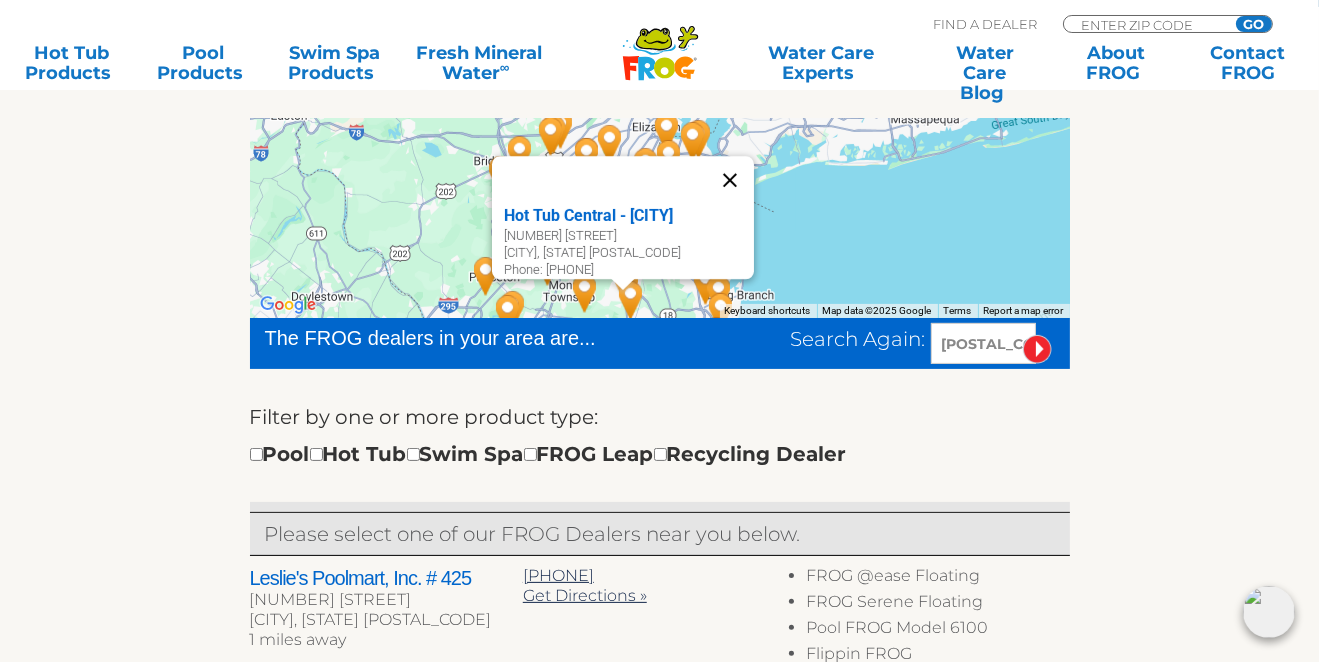 click at bounding box center [730, 180] 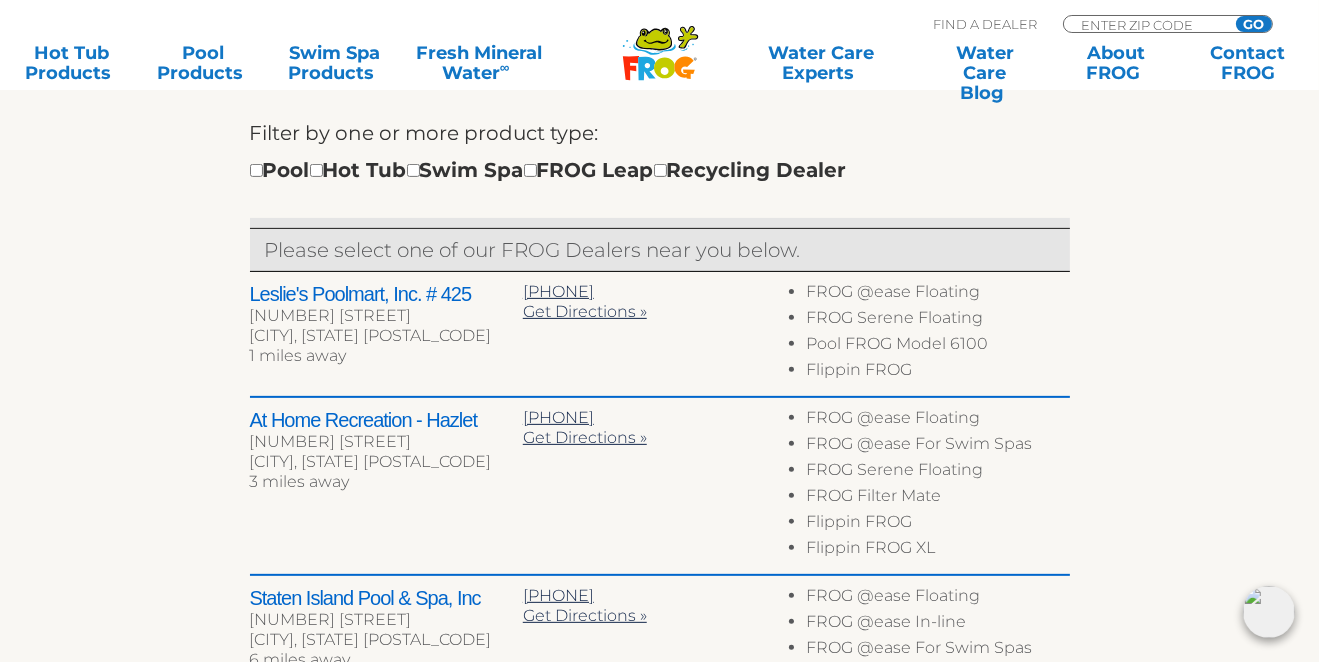scroll, scrollTop: 700, scrollLeft: 0, axis: vertical 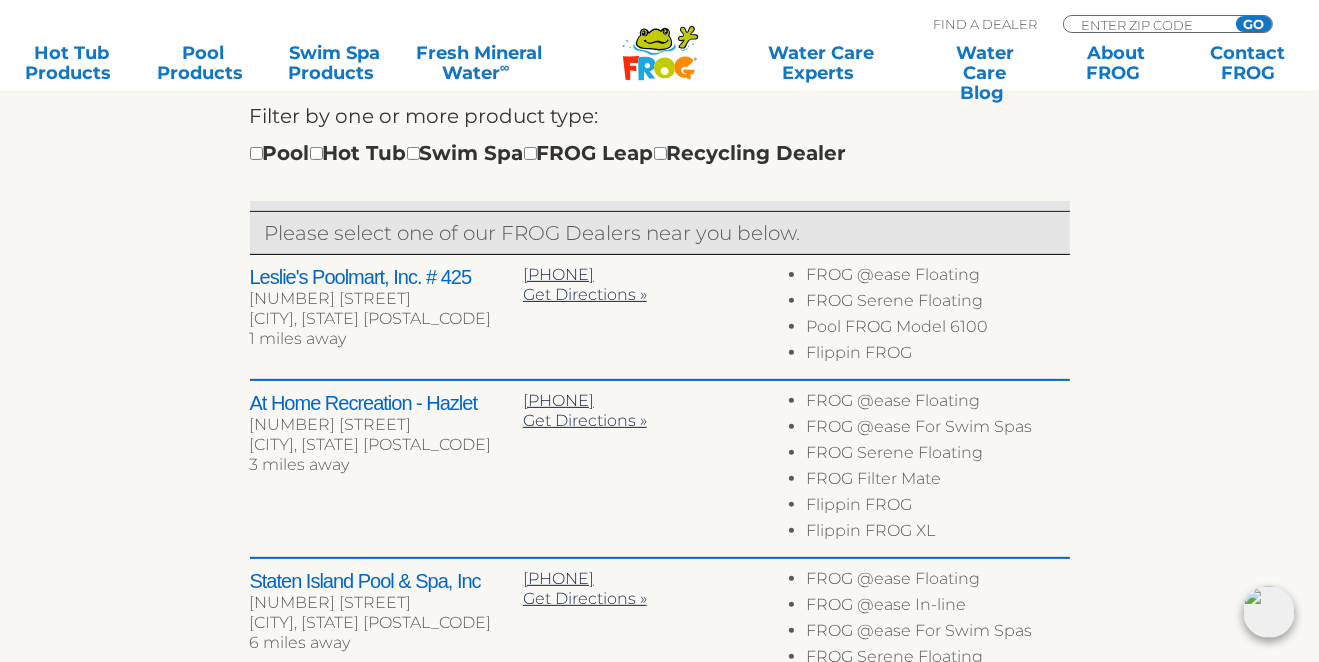 click on "Leslie's Poolmart, Inc. # 425" at bounding box center (386, 277) 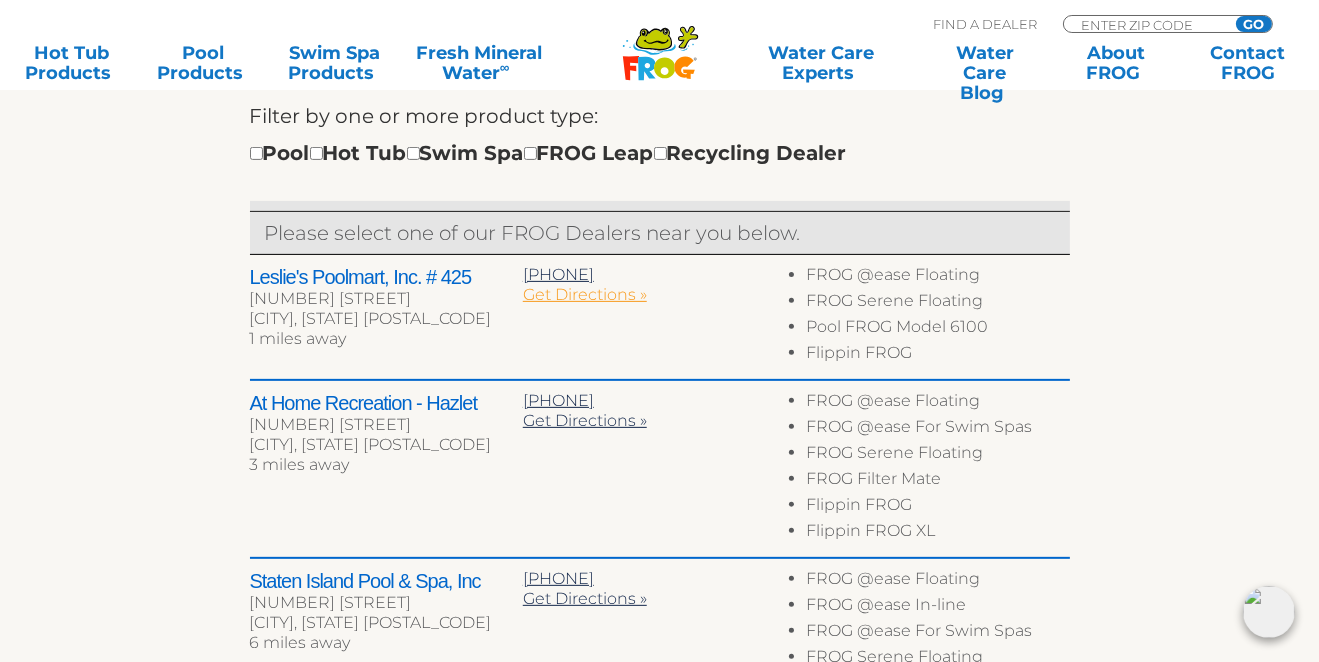click on "Get Directions »" at bounding box center [585, 294] 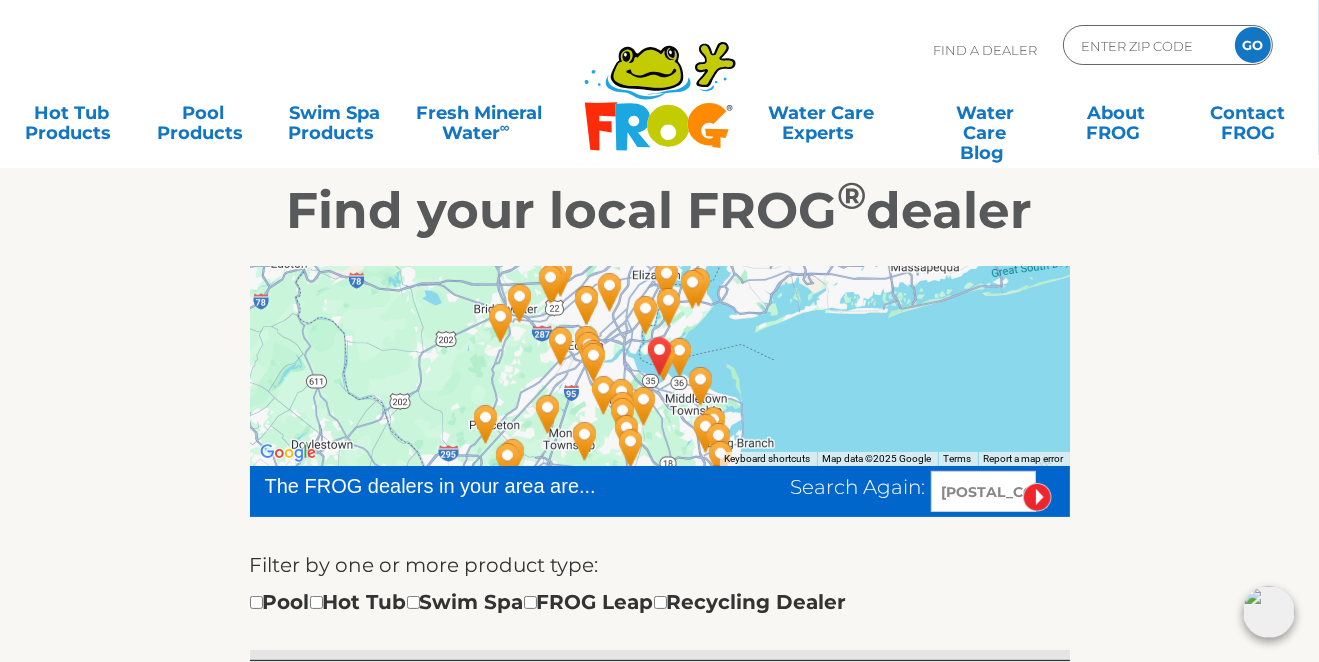 scroll, scrollTop: 0, scrollLeft: 0, axis: both 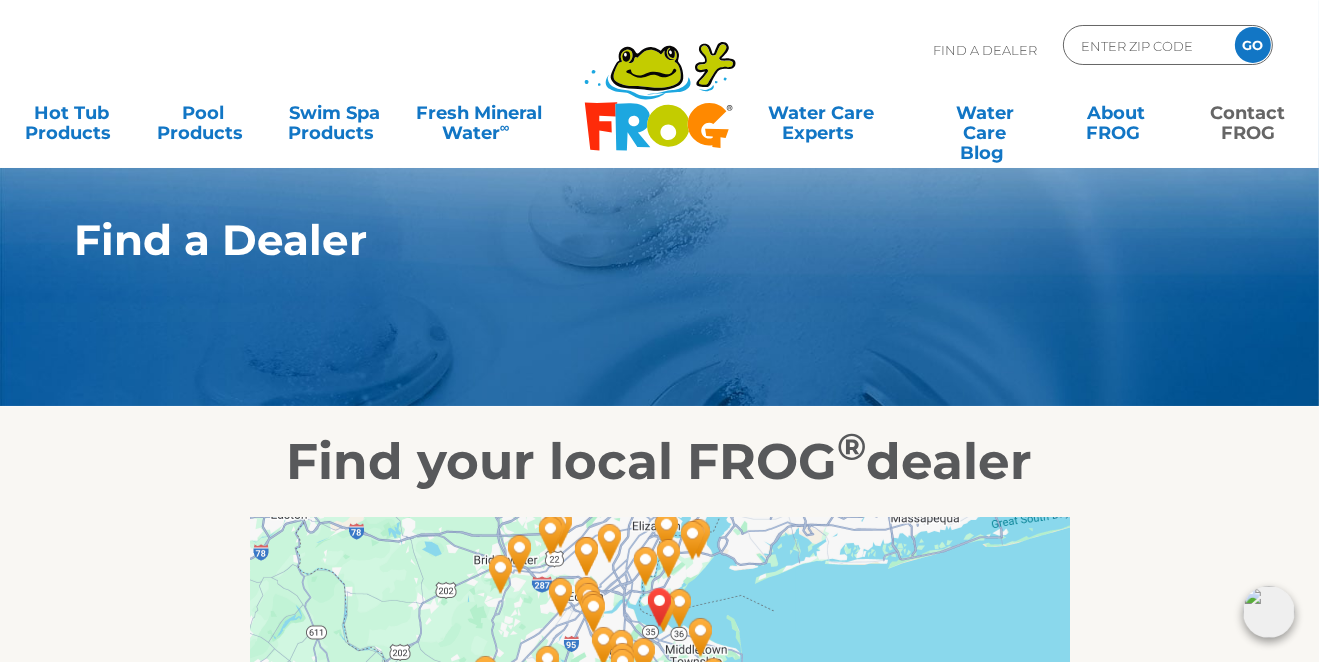click on "Contact  FROG" at bounding box center (1248, 113) 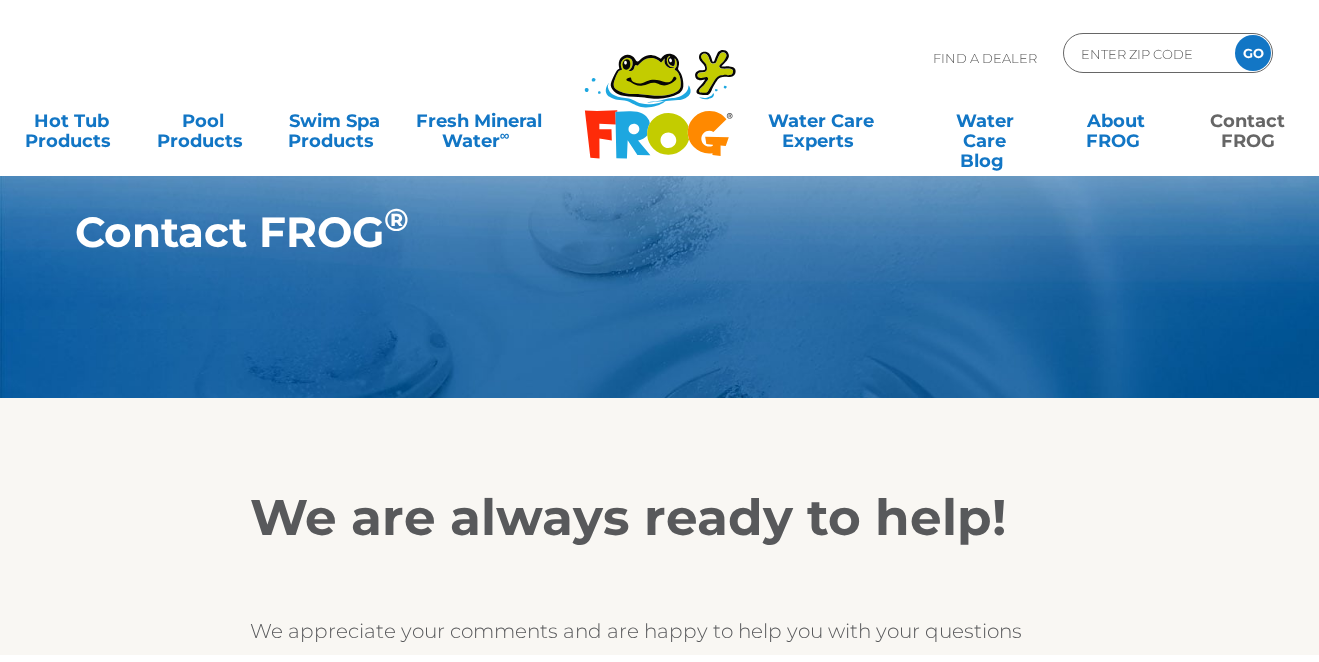 scroll, scrollTop: 0, scrollLeft: 0, axis: both 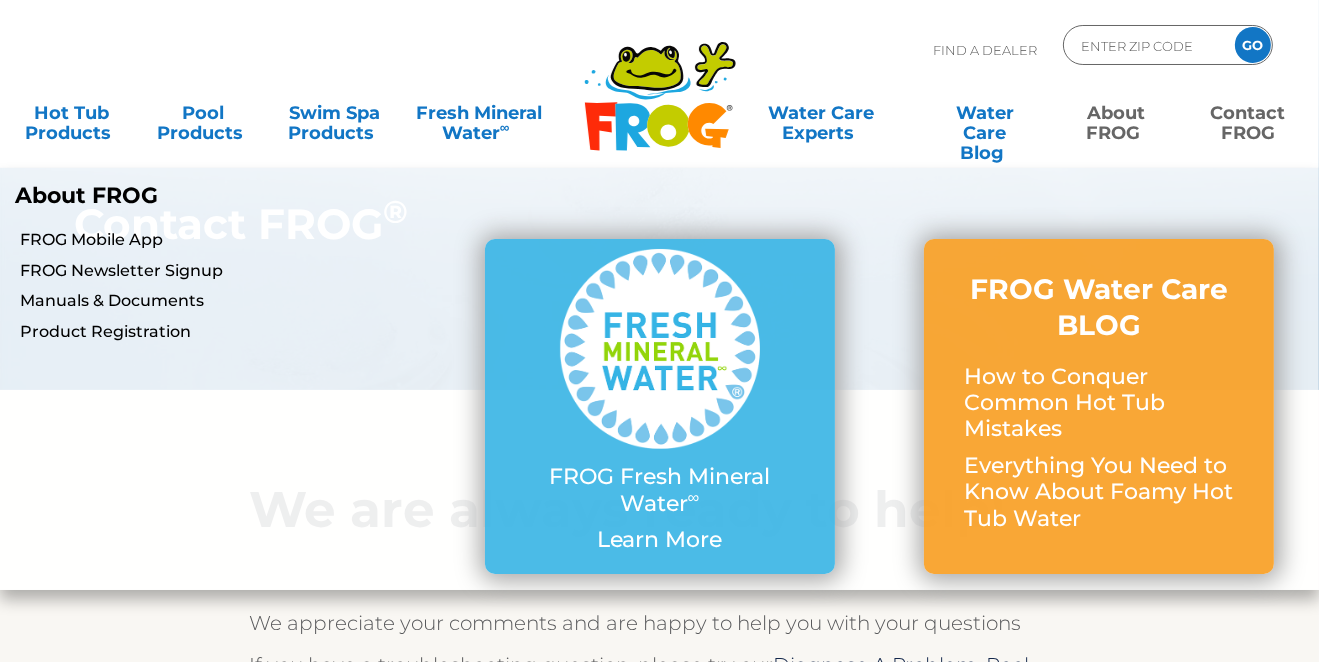 click on "About  FROG" at bounding box center [1116, 113] 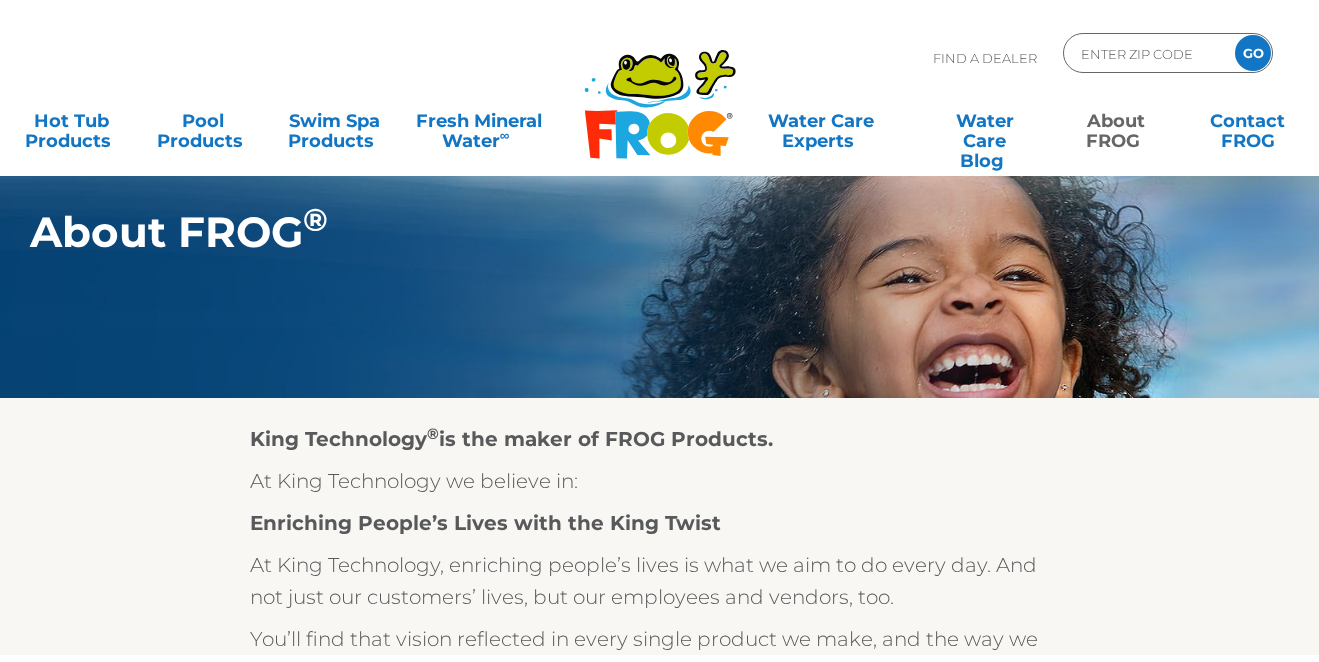scroll, scrollTop: 0, scrollLeft: 0, axis: both 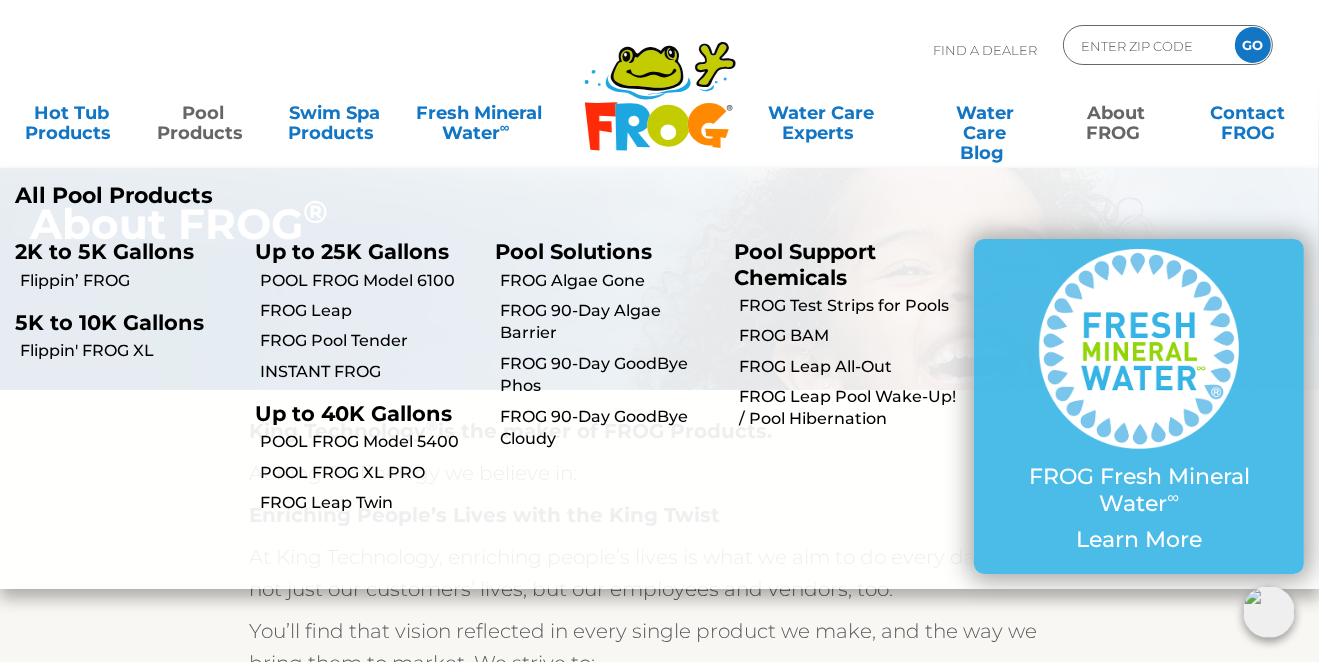 click on "Pool  Products" at bounding box center (203, 113) 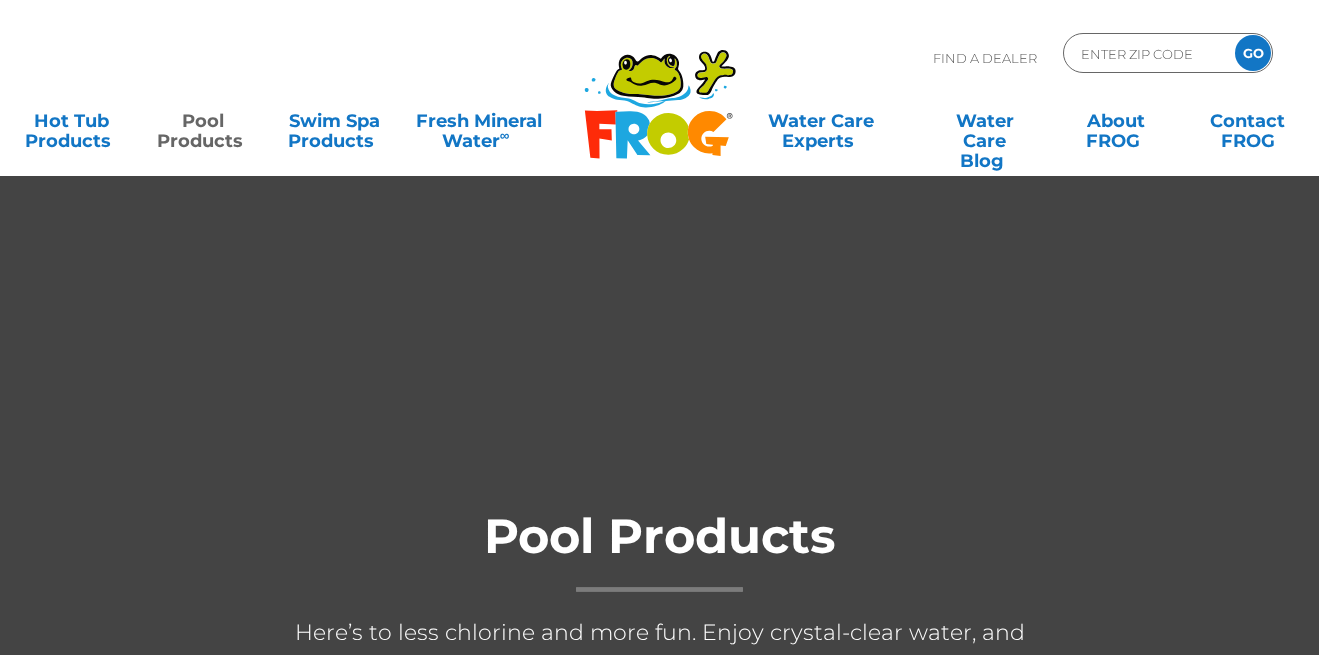 scroll, scrollTop: 0, scrollLeft: 0, axis: both 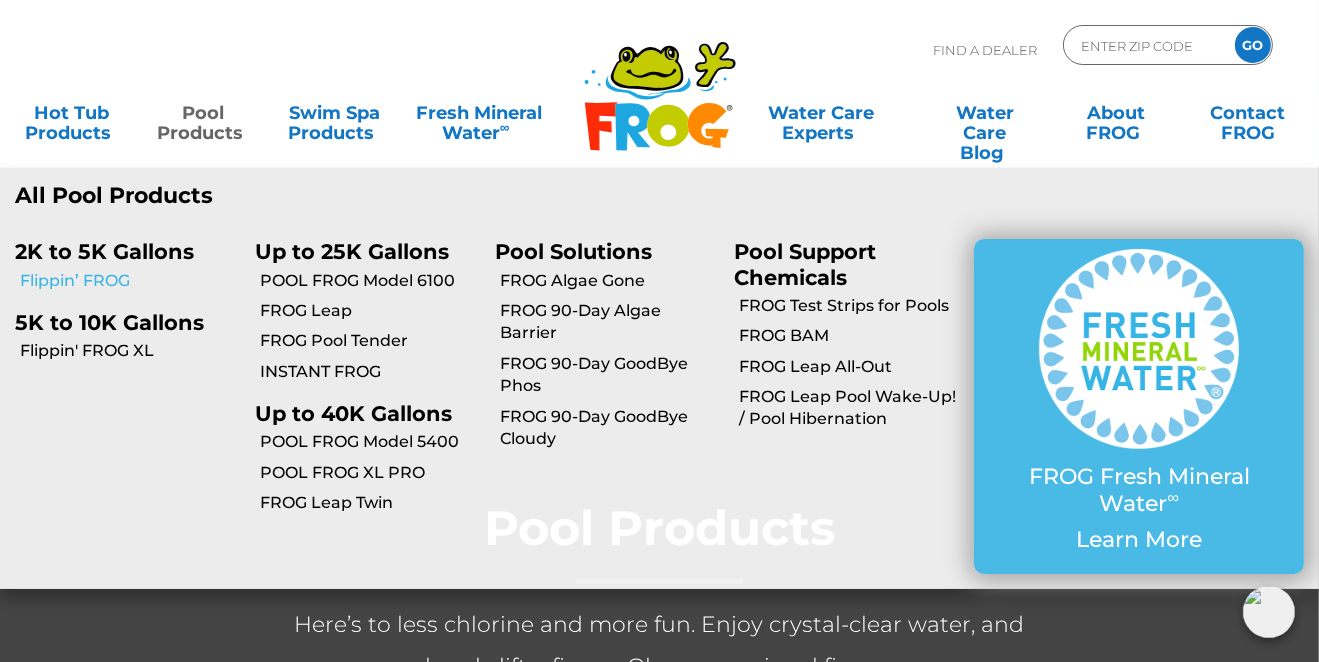 click on "Flippin’ FROG" at bounding box center (130, 281) 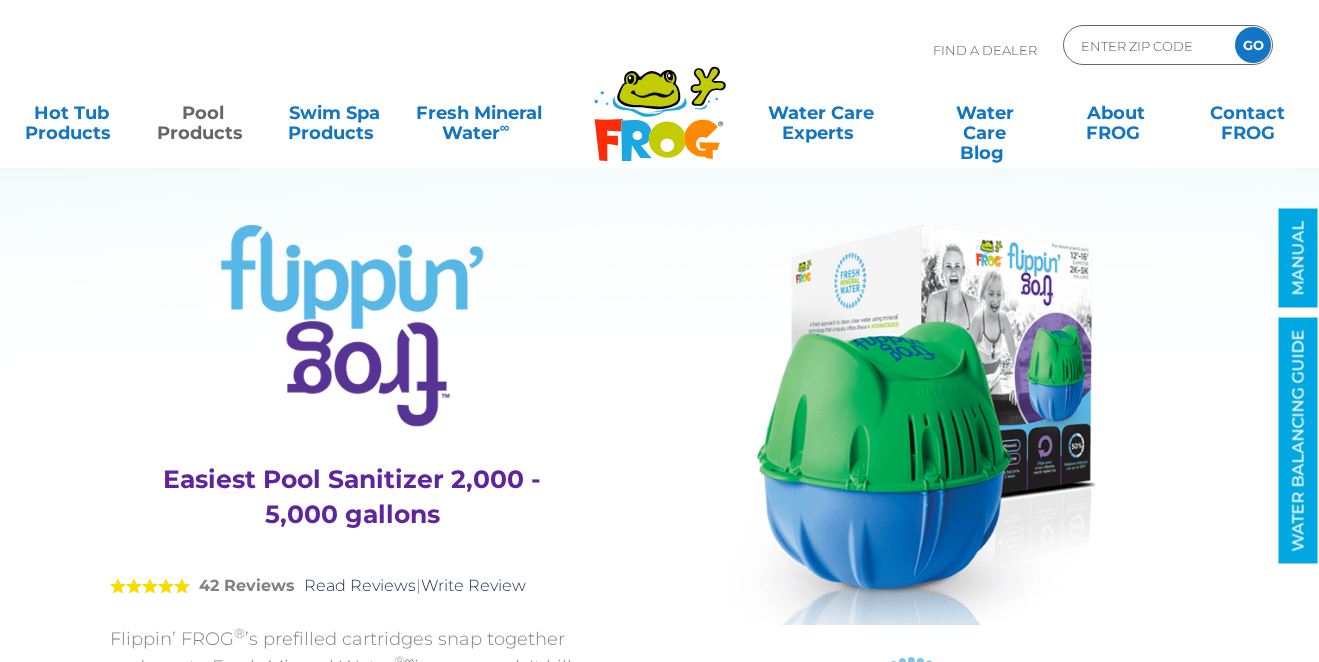 scroll, scrollTop: 0, scrollLeft: 0, axis: both 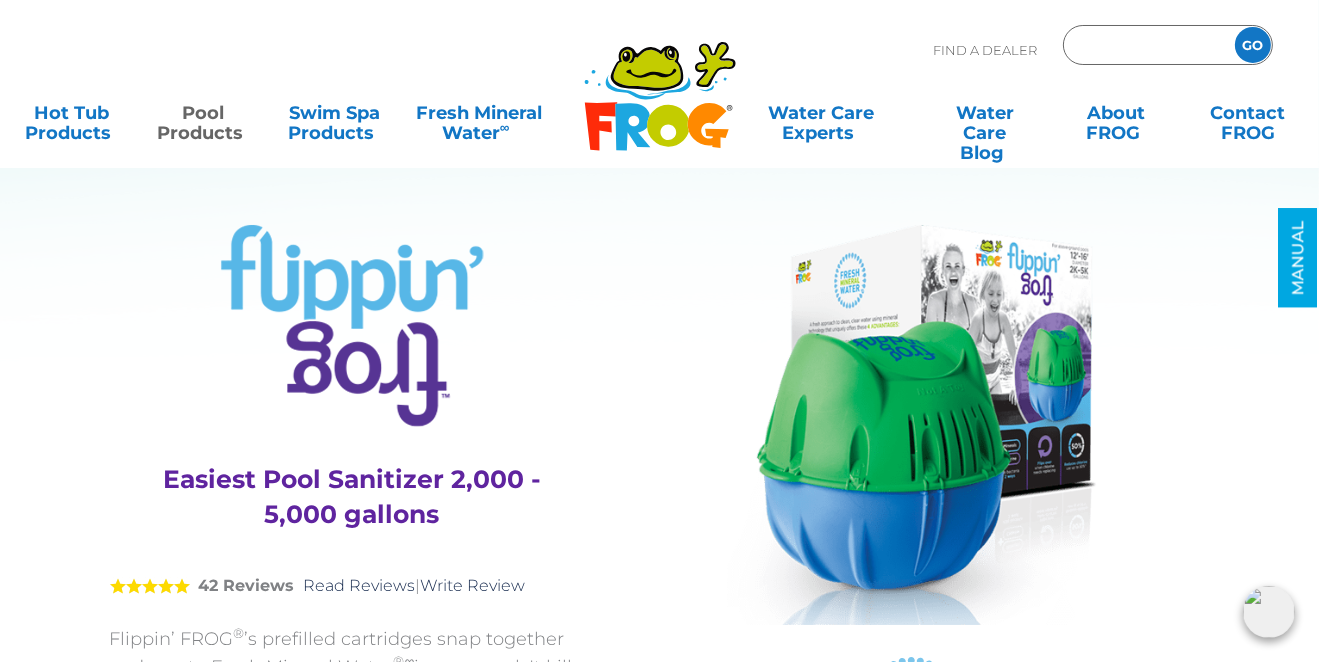 click at bounding box center (1146, 45) 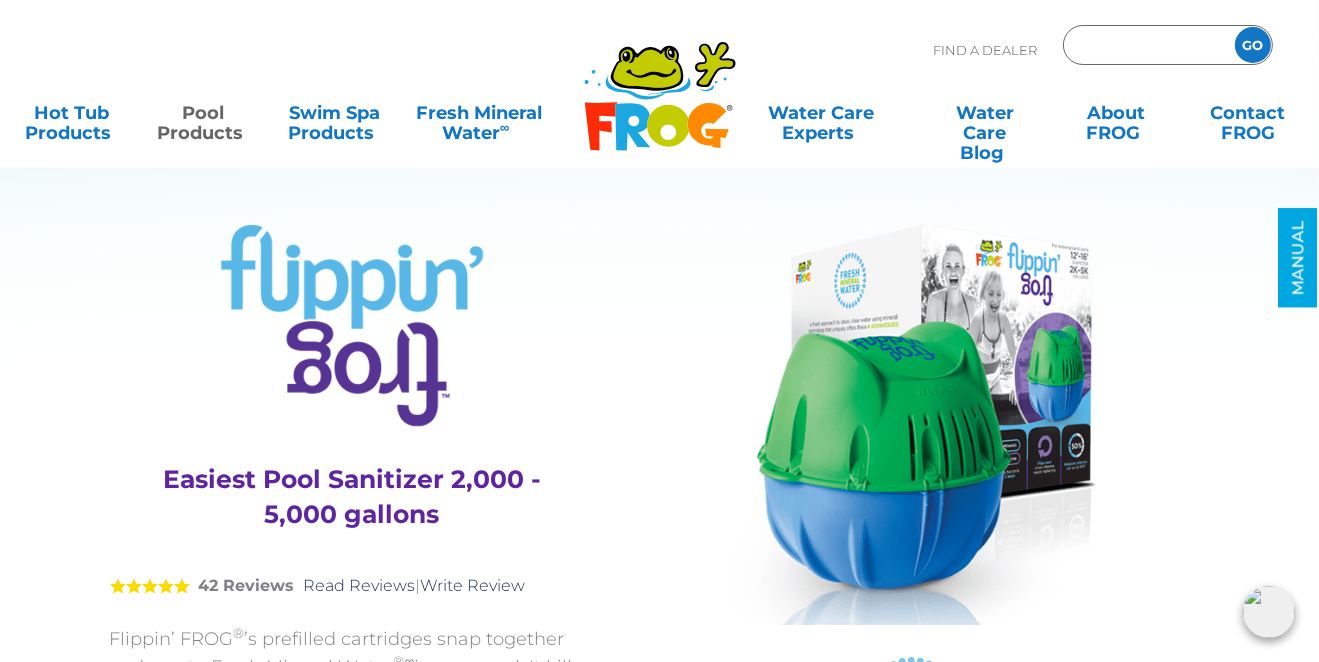 type on "ENTER ZIP CODE" 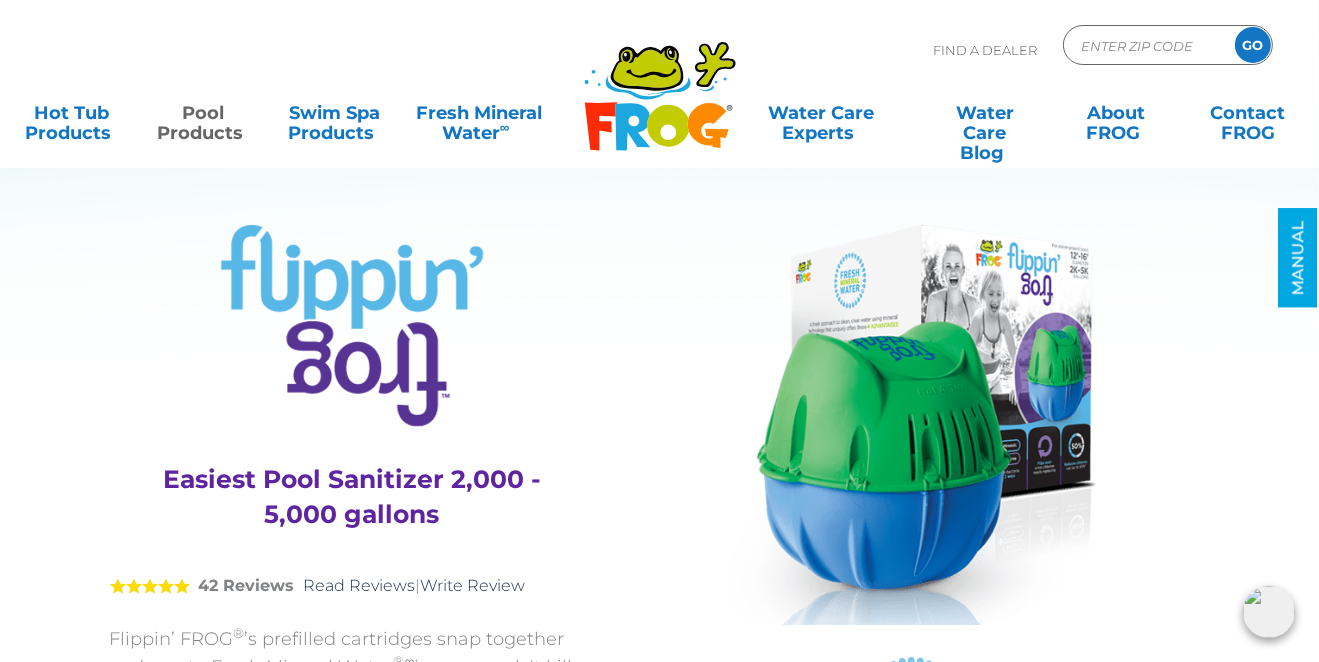 click at bounding box center (911, 425) 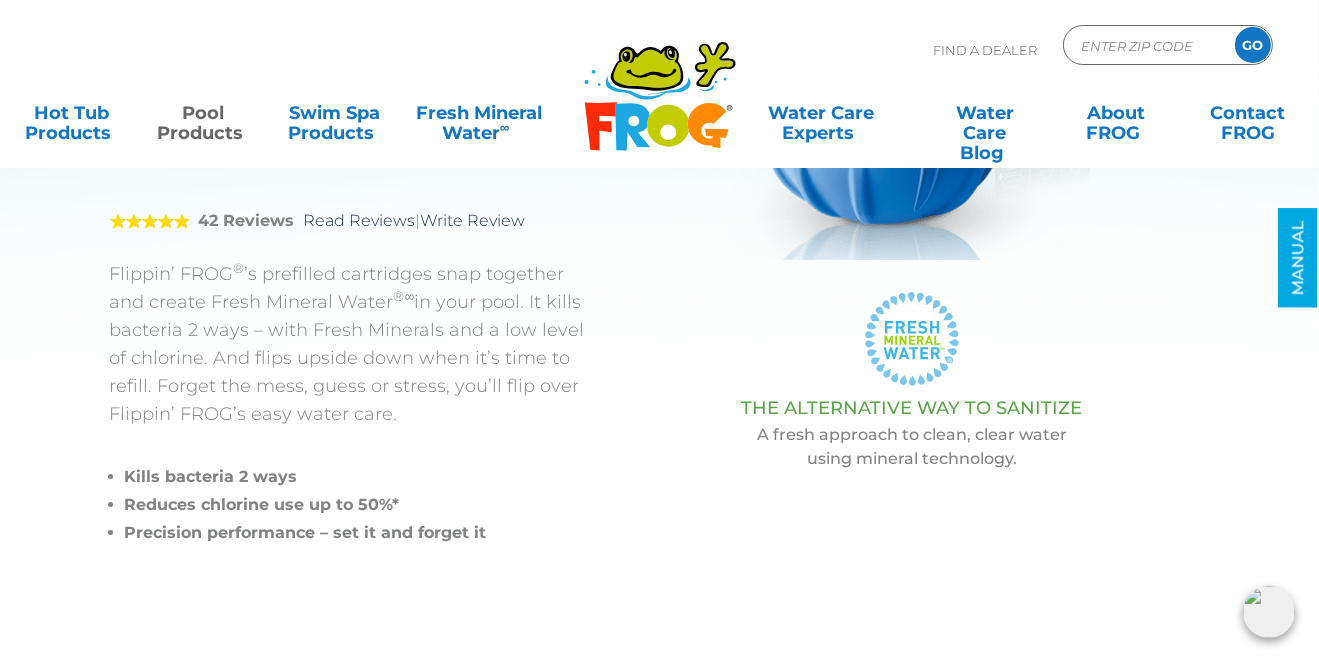 scroll, scrollTop: 99, scrollLeft: 0, axis: vertical 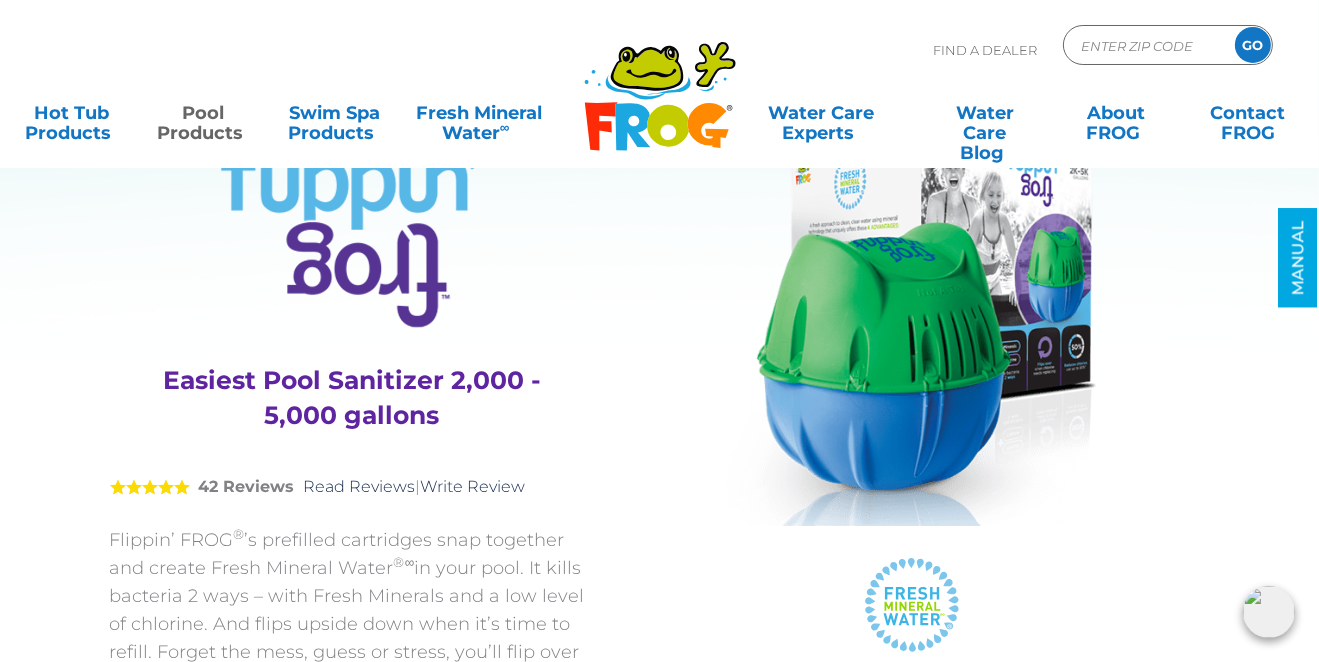 drag, startPoint x: 968, startPoint y: 334, endPoint x: 956, endPoint y: 332, distance: 12.165525 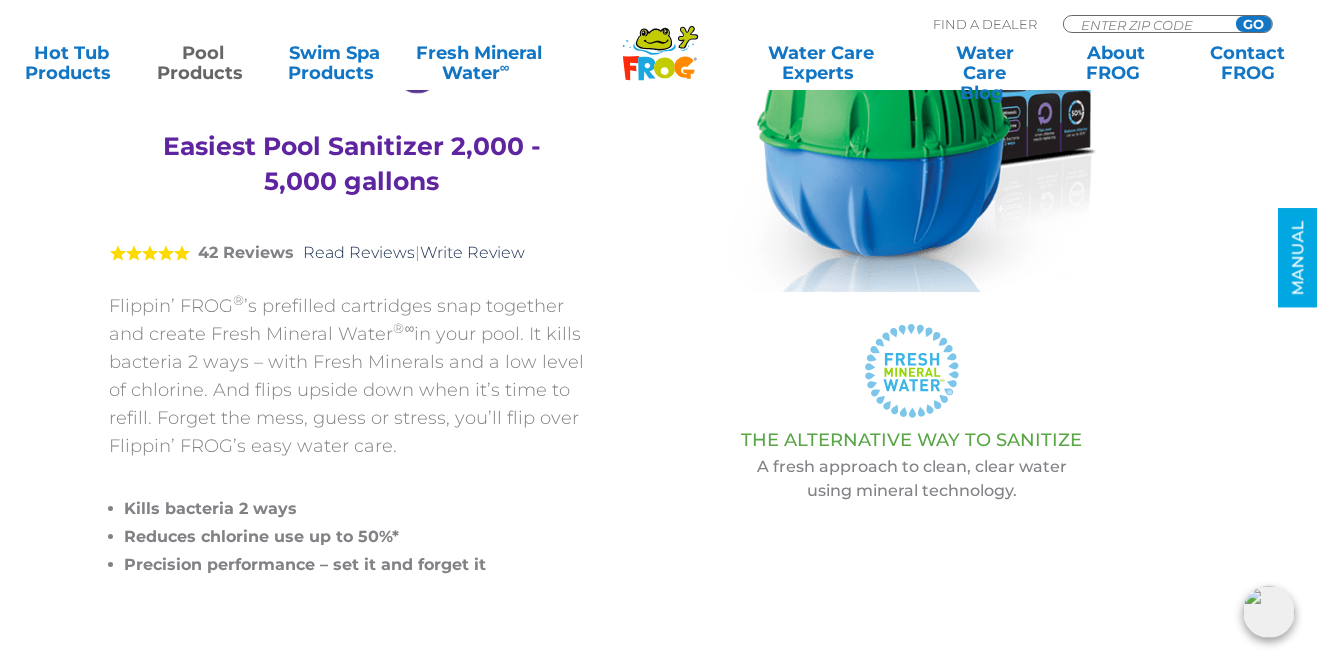 scroll, scrollTop: 399, scrollLeft: 0, axis: vertical 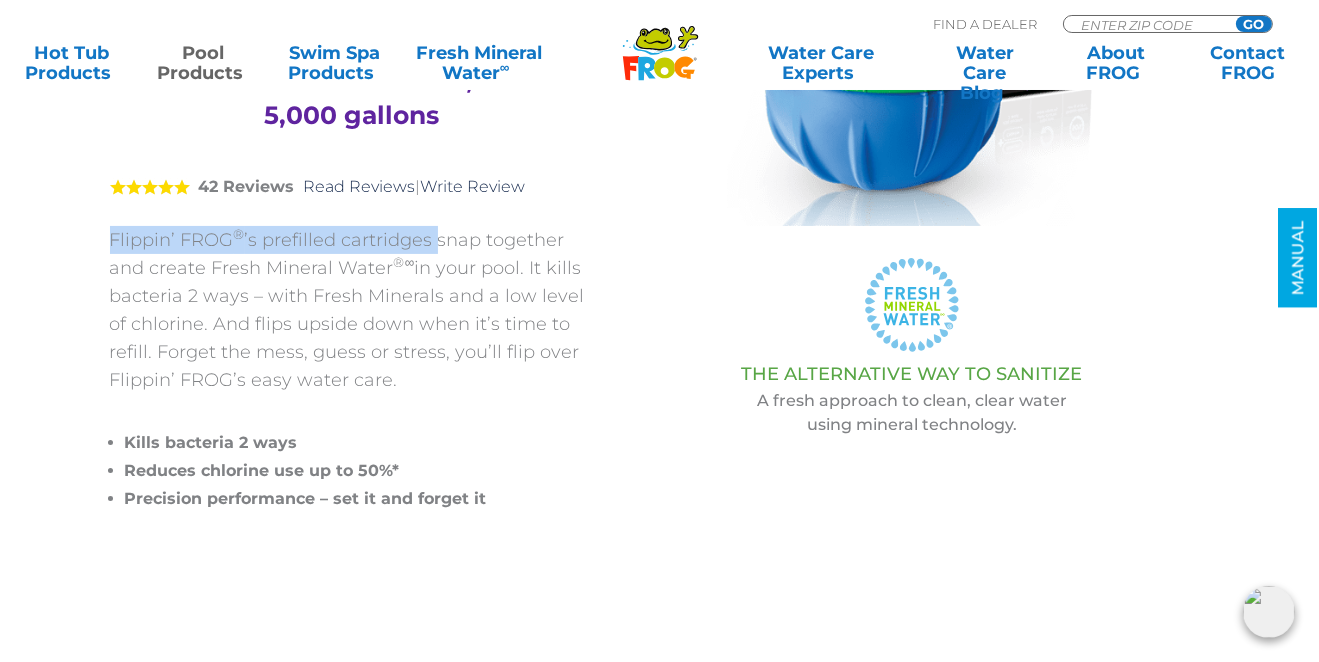 drag, startPoint x: 106, startPoint y: 234, endPoint x: 433, endPoint y: 237, distance: 327.01376 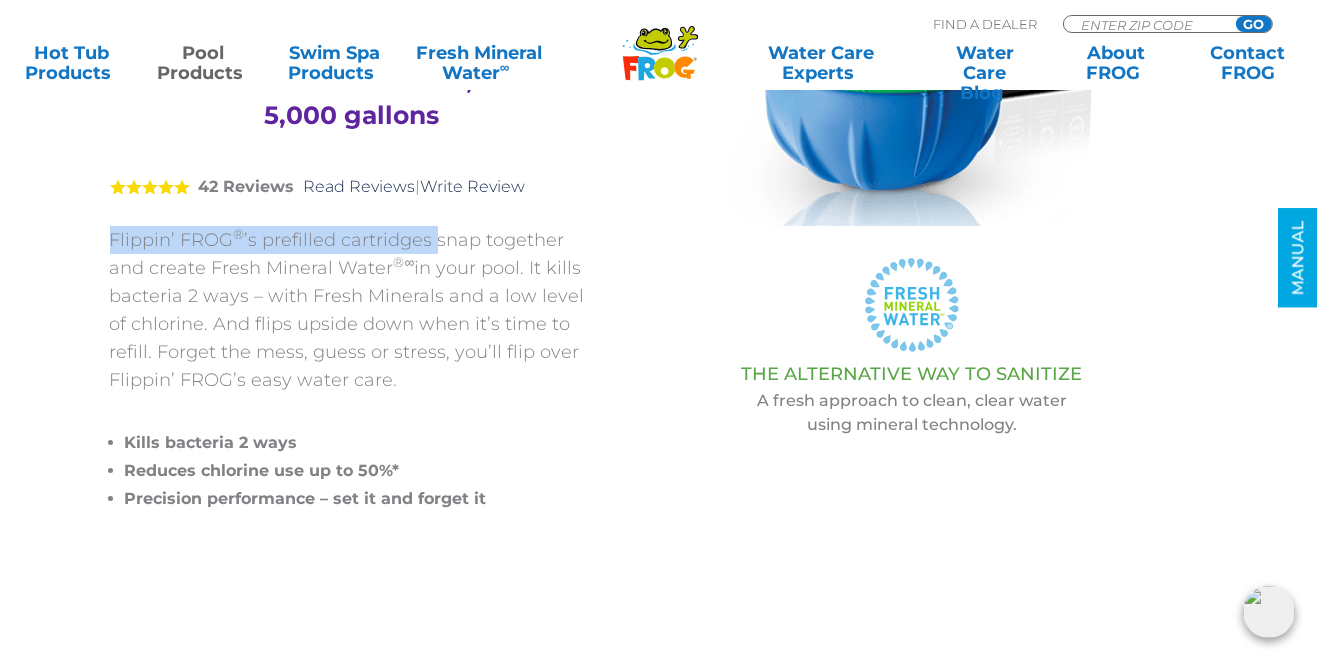 click on "Flippin’ FROG ®
Easiest Pool Sanitizer 2,000 - 5,000 gallons
5
42 Reviews   Read Reviews  |  Write Review
Flippin’ FROG ® ’s prefilled cartridges snap together and create Fresh Mineral Water ®∞  in your pool. It kills bacteria 2 ways – with Fresh Minerals and a low level of chlorine. And flips upside down when it’s time to refill. Forget the mess, guess or stress, you’ll flip over Flippin’ FROG’s easy water care.
Kills bacteria 2 ways
Reduces chlorine use up to 50%*
Precision performance – set it and forget it
.st220{fill:#FFFFFF;}
.st221{fill:#7CC6EC;}
.st222{fill:#3CB4E5;}
.st223{fill:#93D500;}" at bounding box center (645, 174) 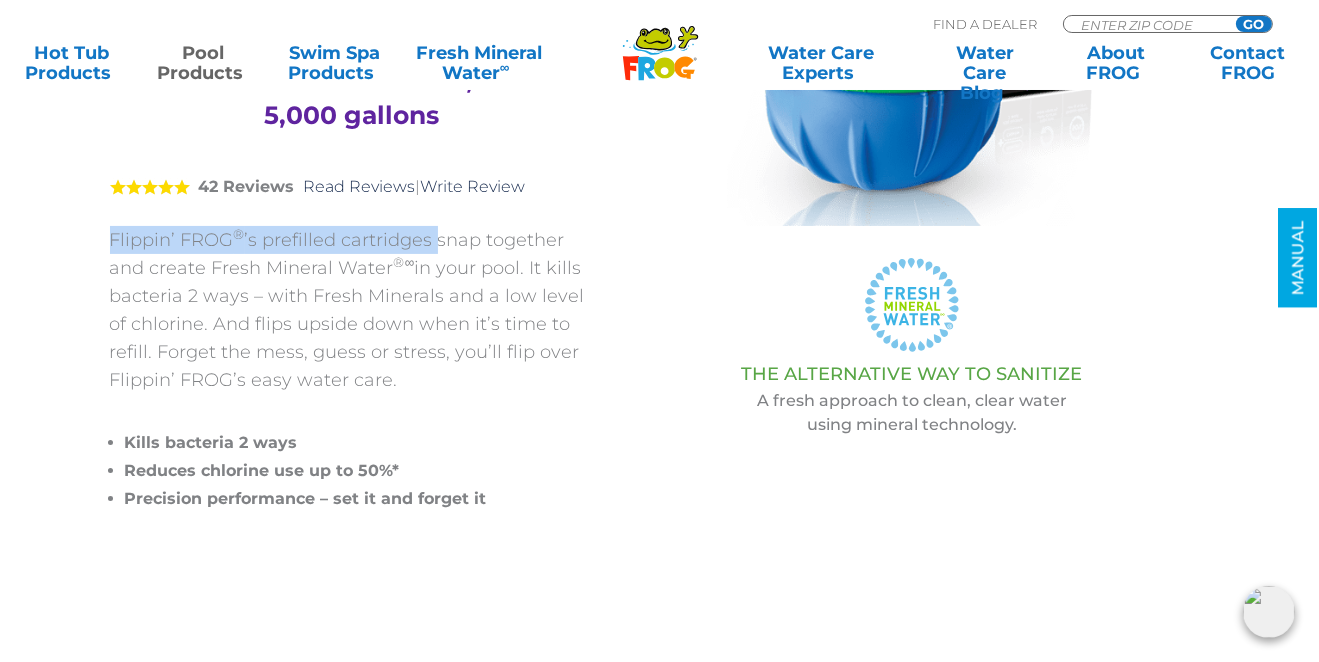 copy on "Flippin’ FROG ® ’s prefilled cartridges" 